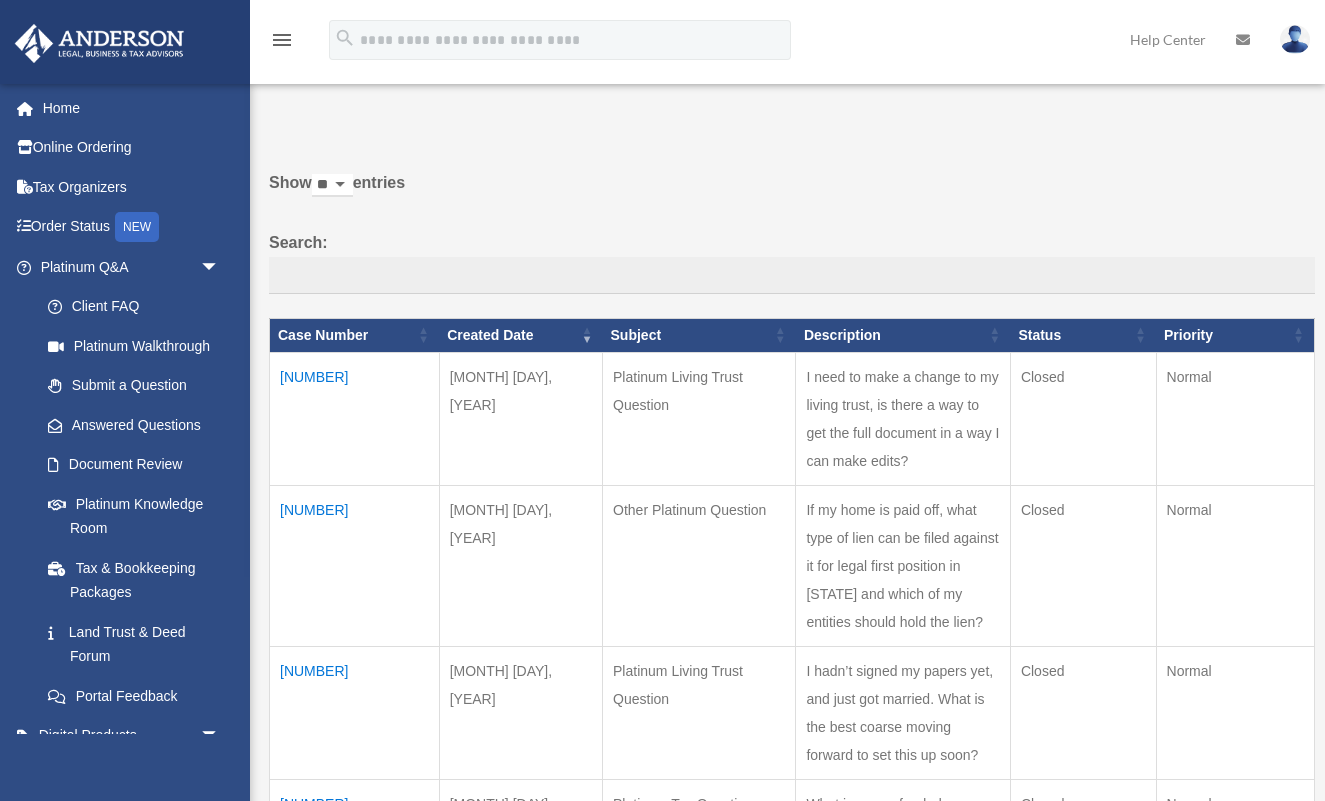 scroll, scrollTop: 13, scrollLeft: 1, axis: both 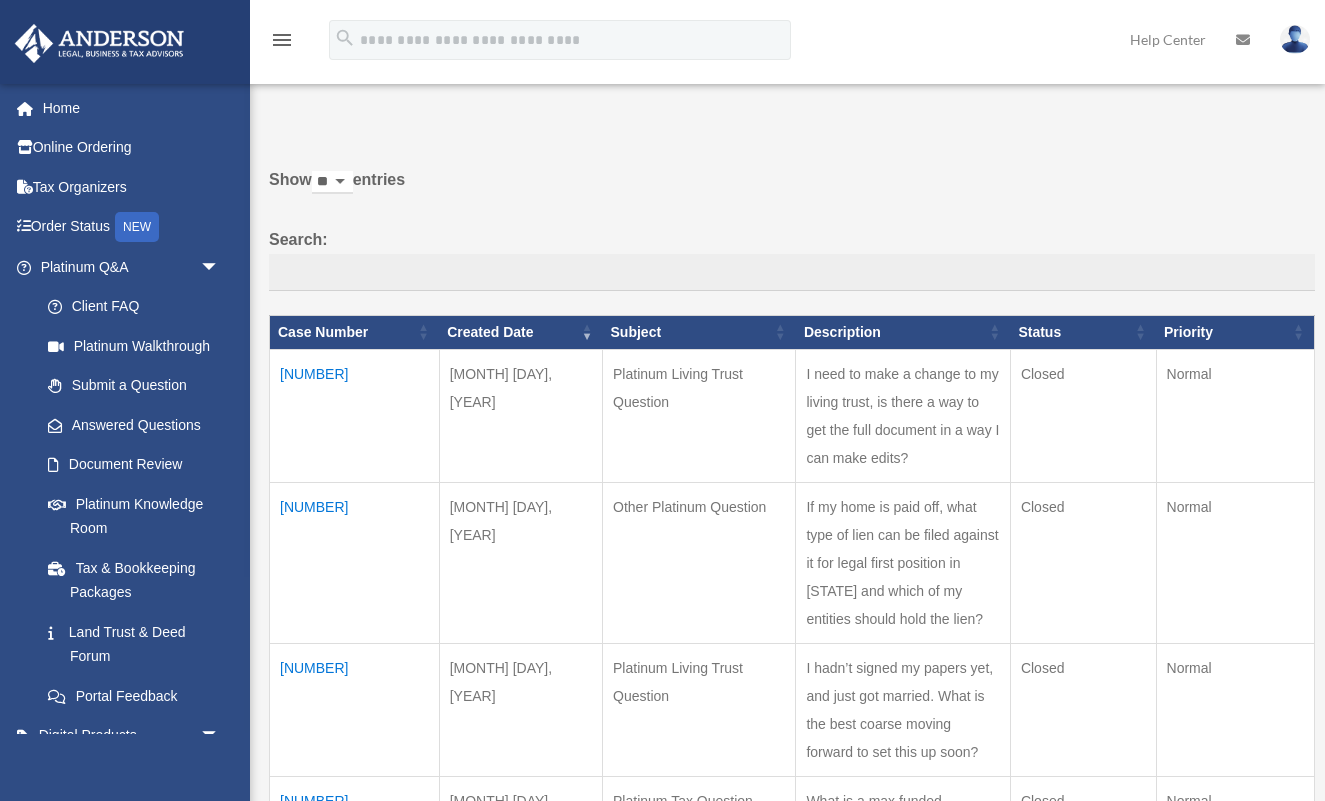 click on "01019657" at bounding box center [355, 415] 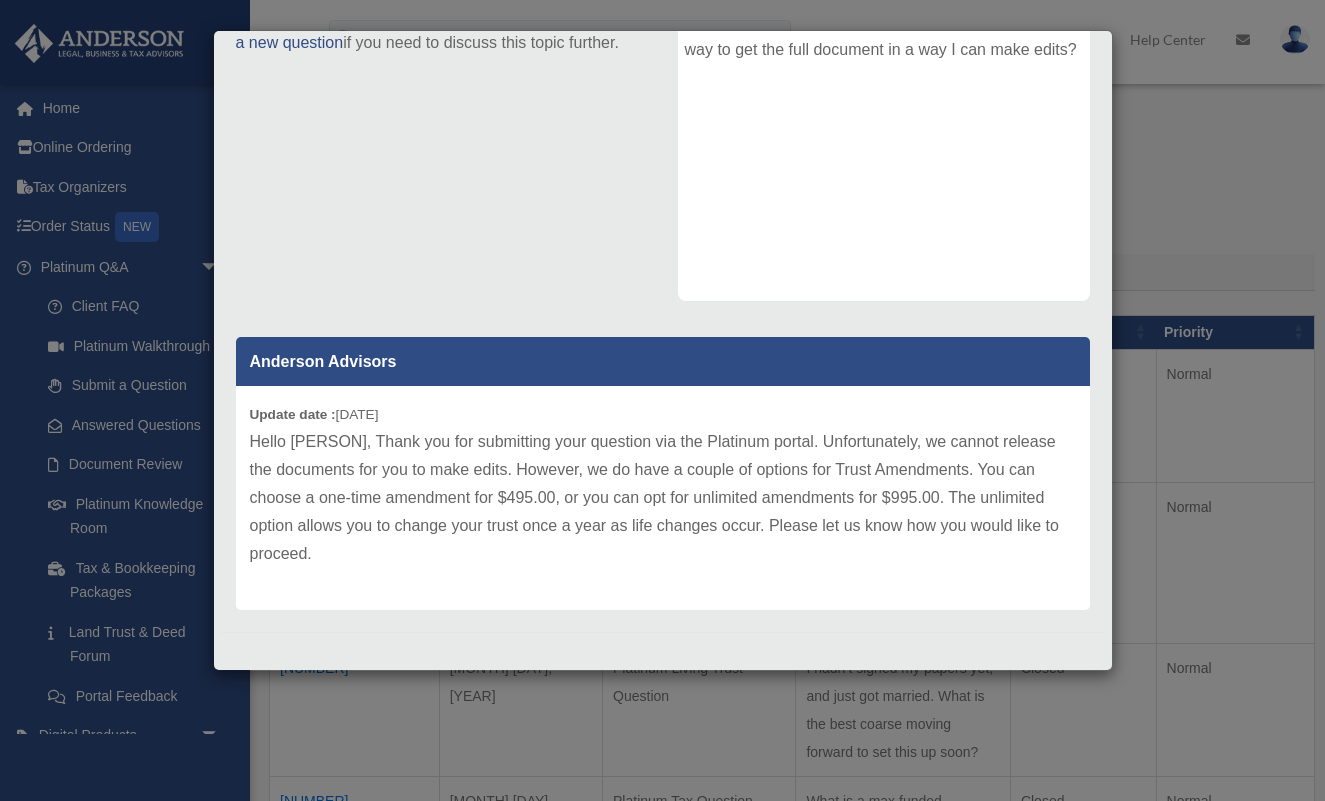 scroll, scrollTop: 318, scrollLeft: 0, axis: vertical 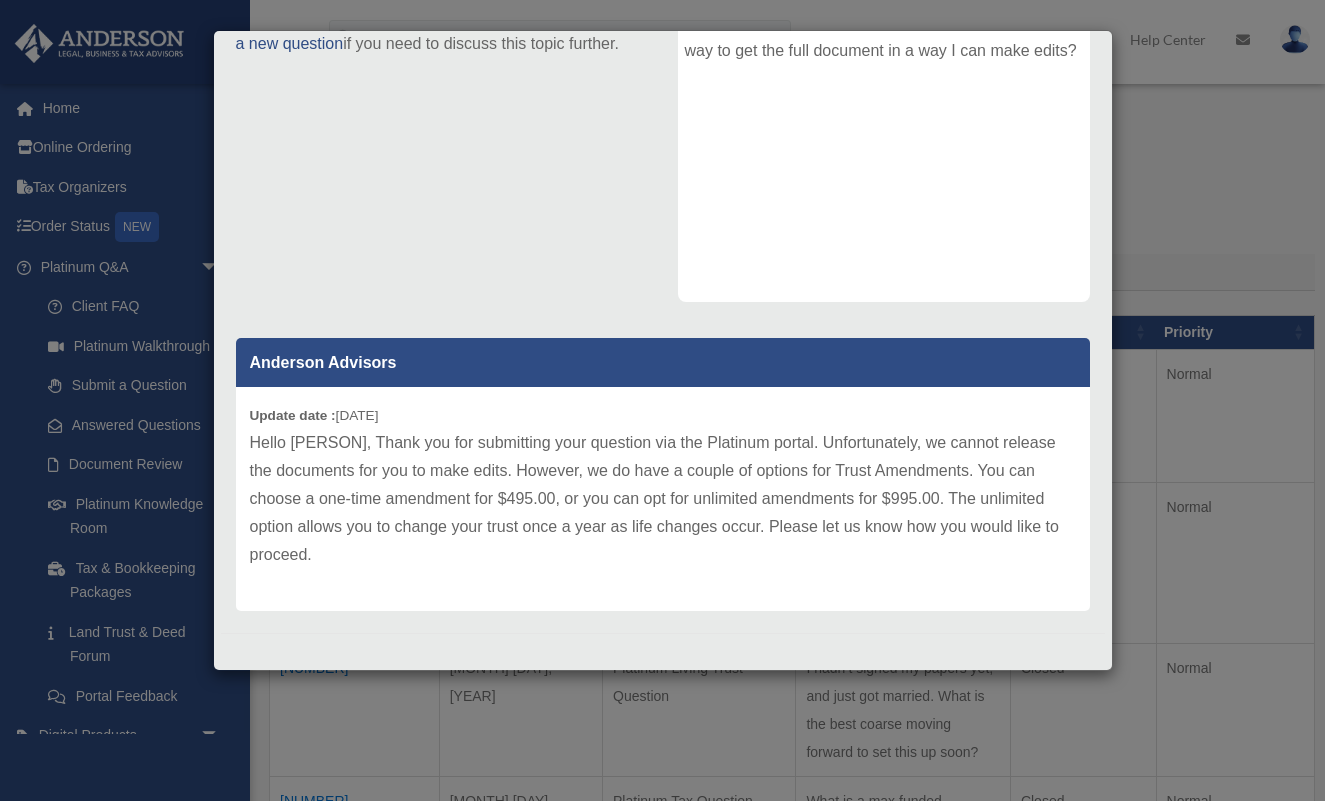 drag, startPoint x: 1172, startPoint y: 120, endPoint x: 1107, endPoint y: 140, distance: 68.007355 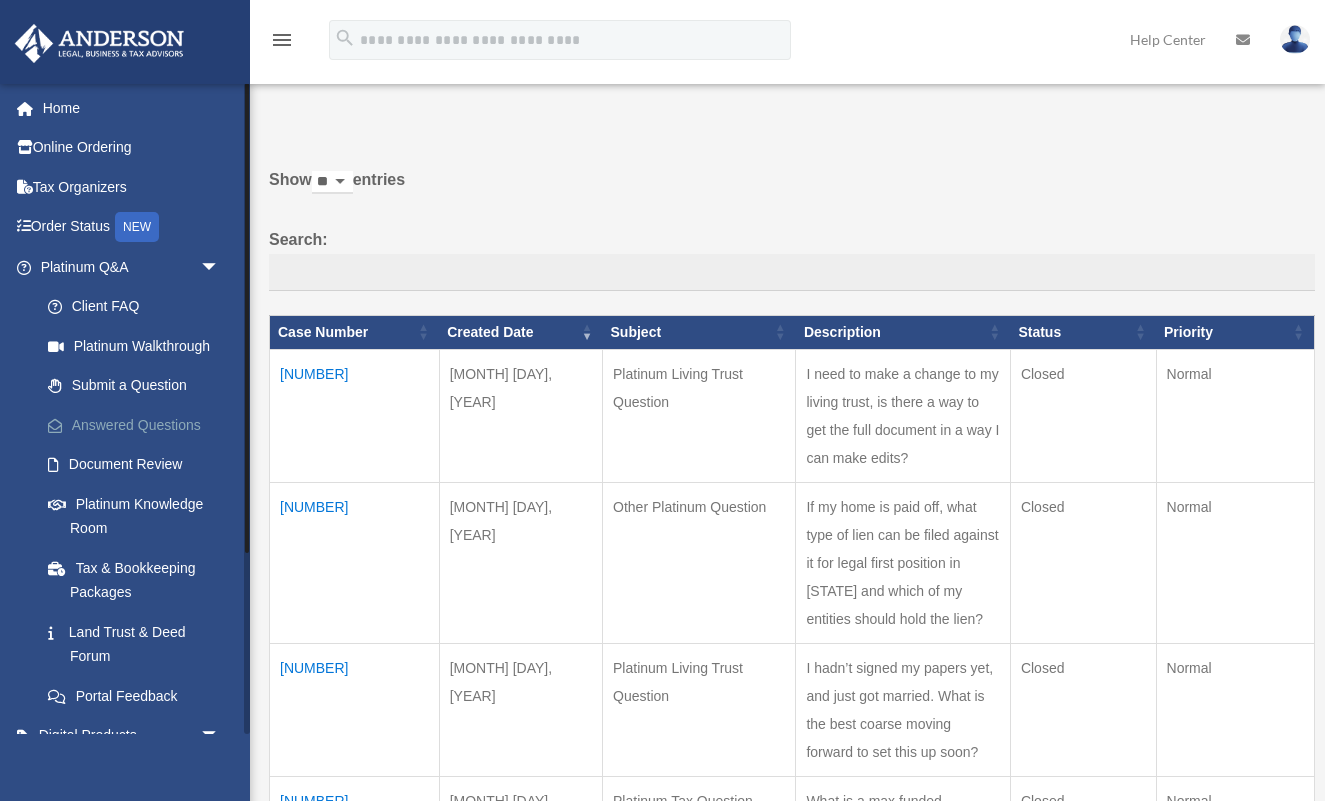 click on "Answered Questions" at bounding box center (139, 425) 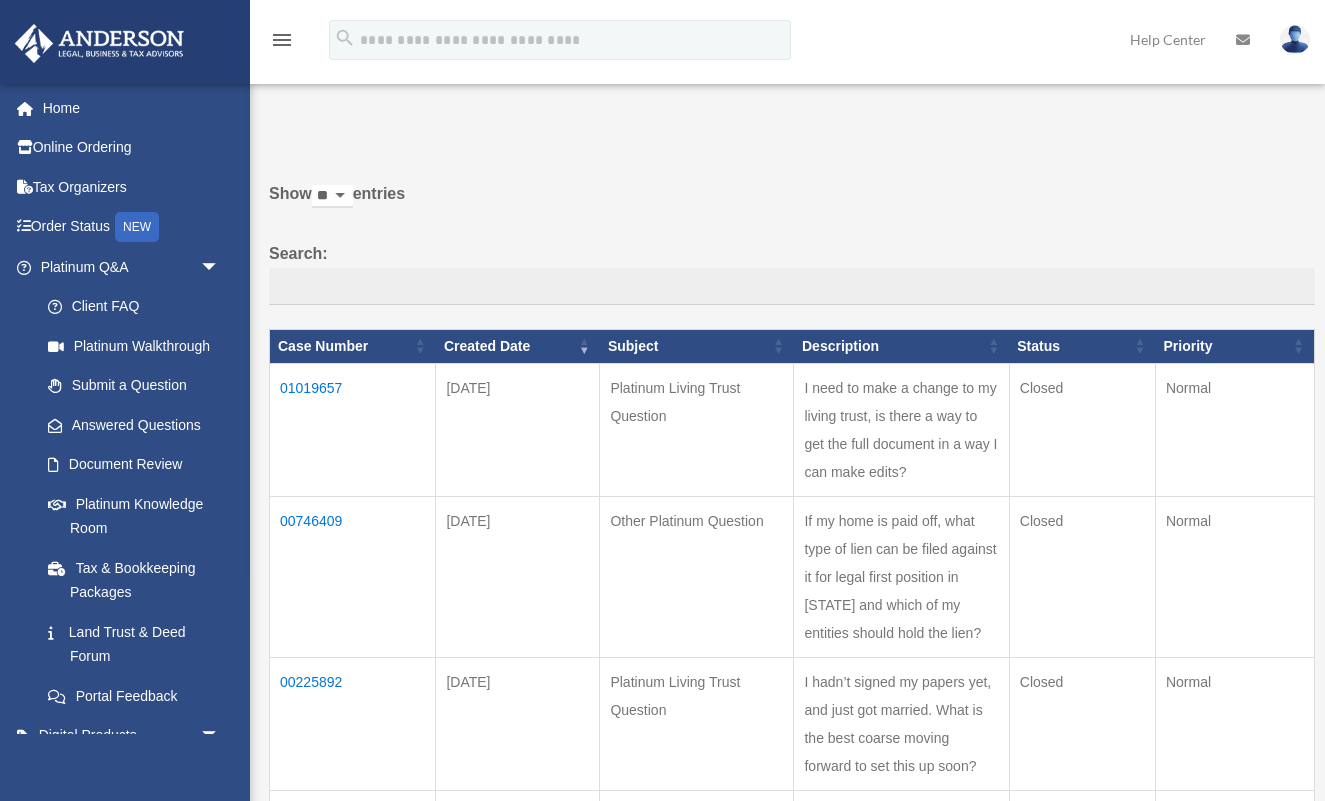 scroll, scrollTop: 0, scrollLeft: 0, axis: both 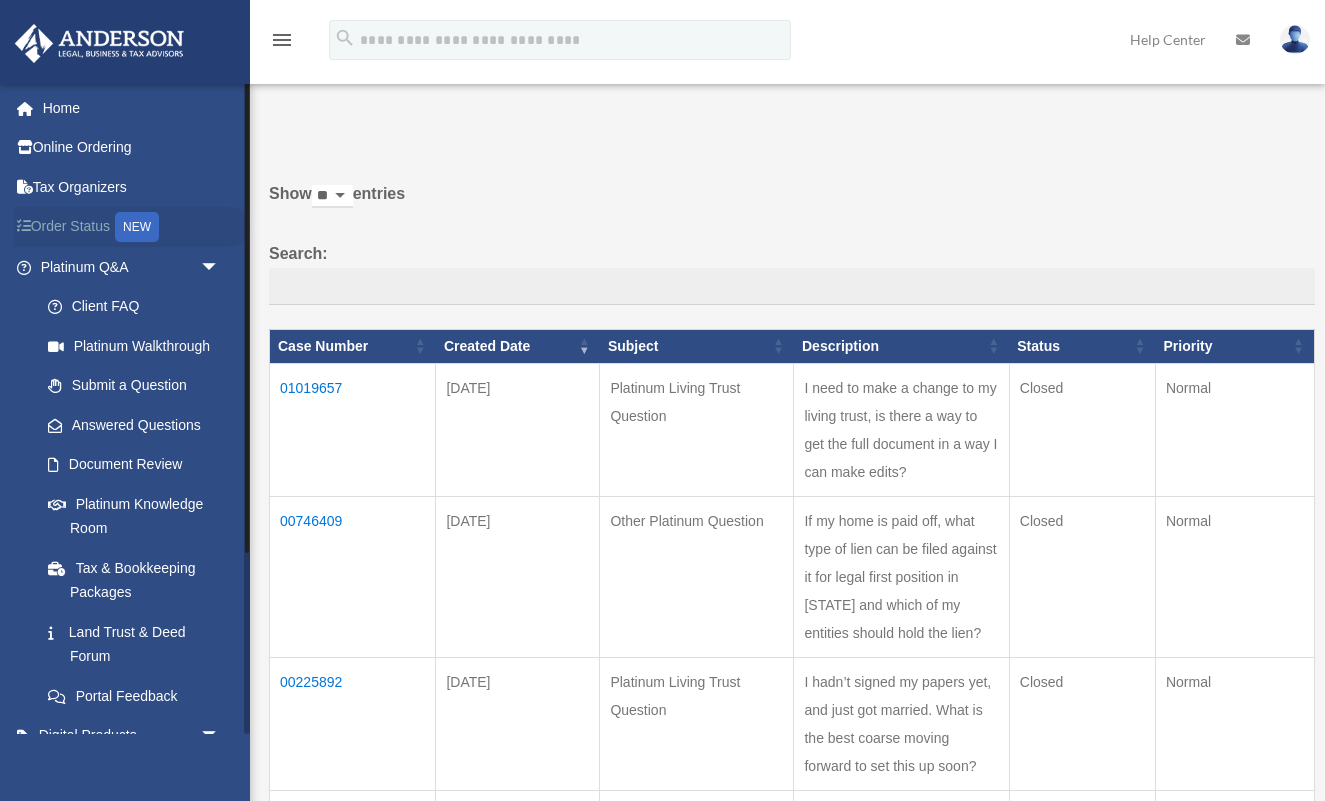 click on "NEW" at bounding box center (137, 227) 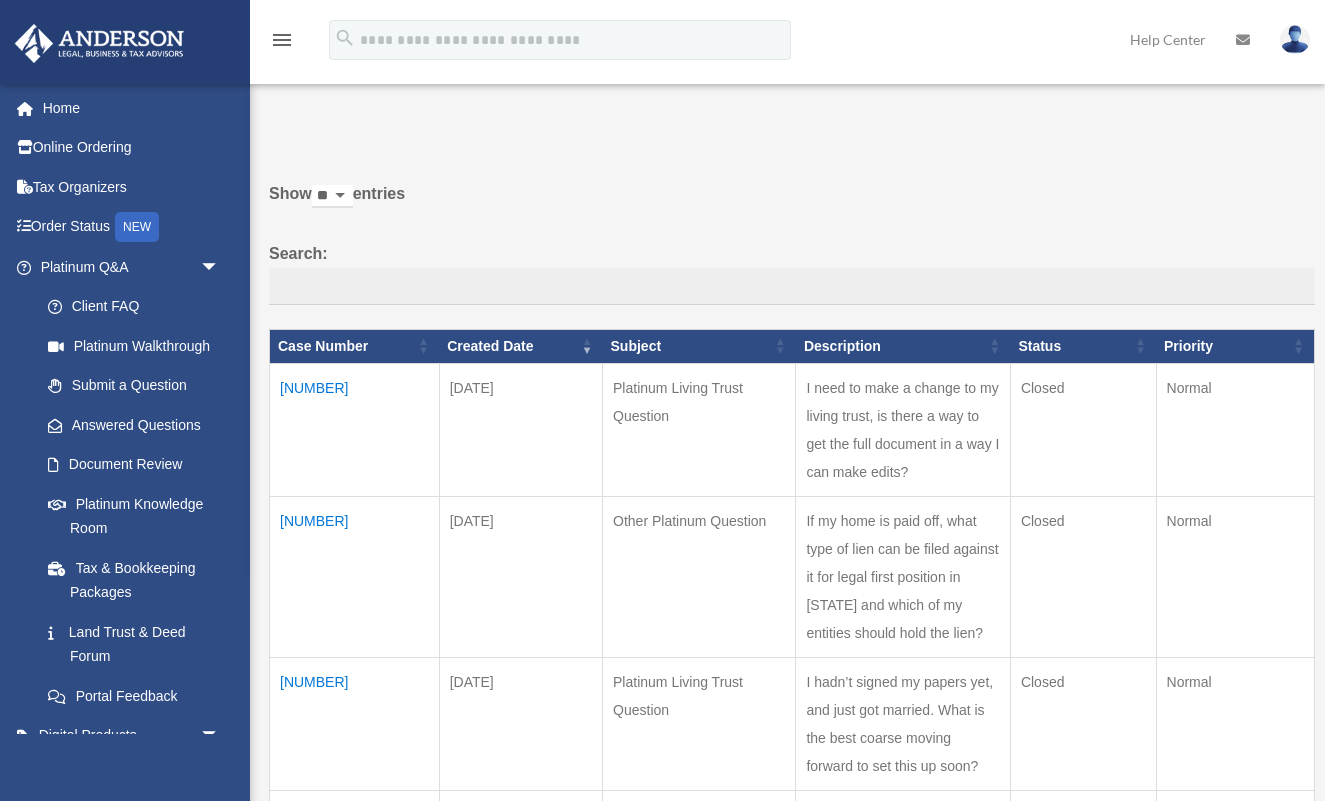 scroll, scrollTop: 0, scrollLeft: 0, axis: both 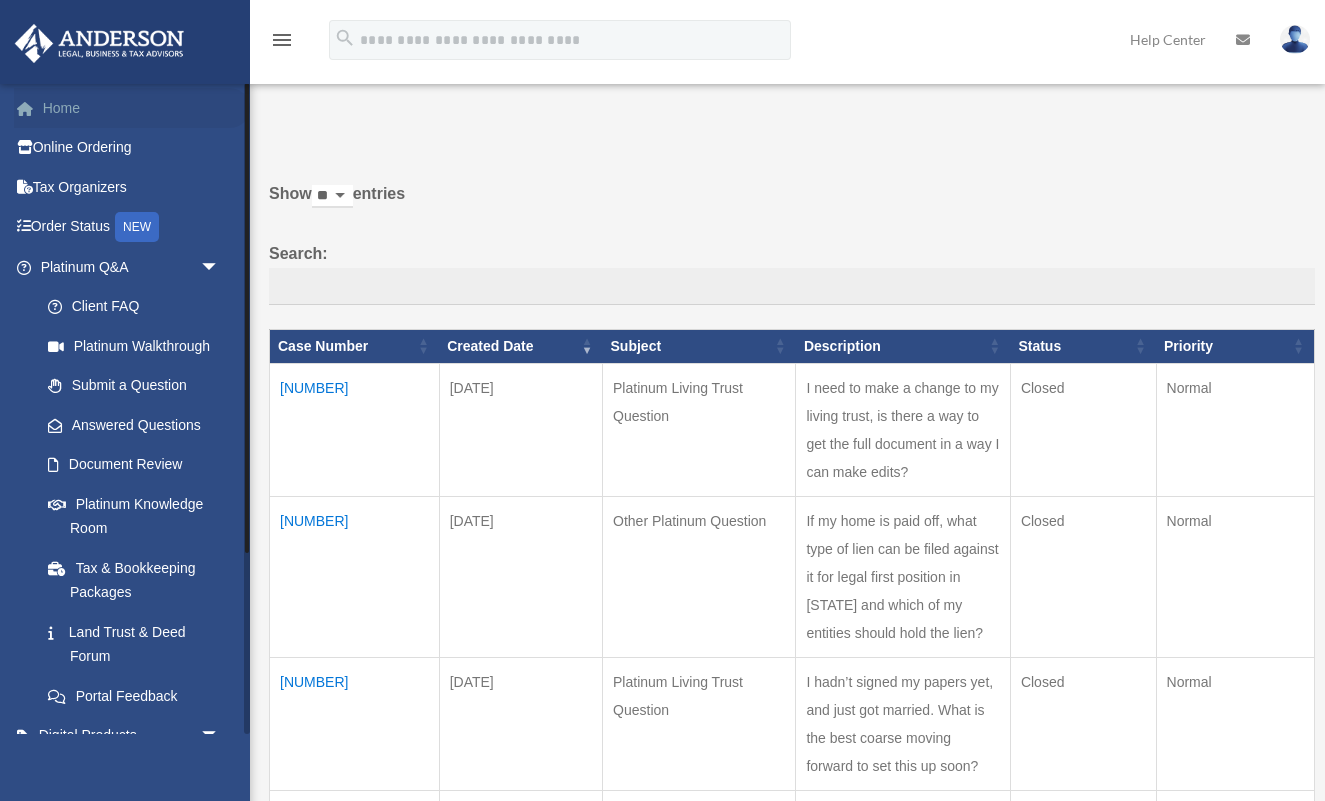 click on "Home" at bounding box center [132, 108] 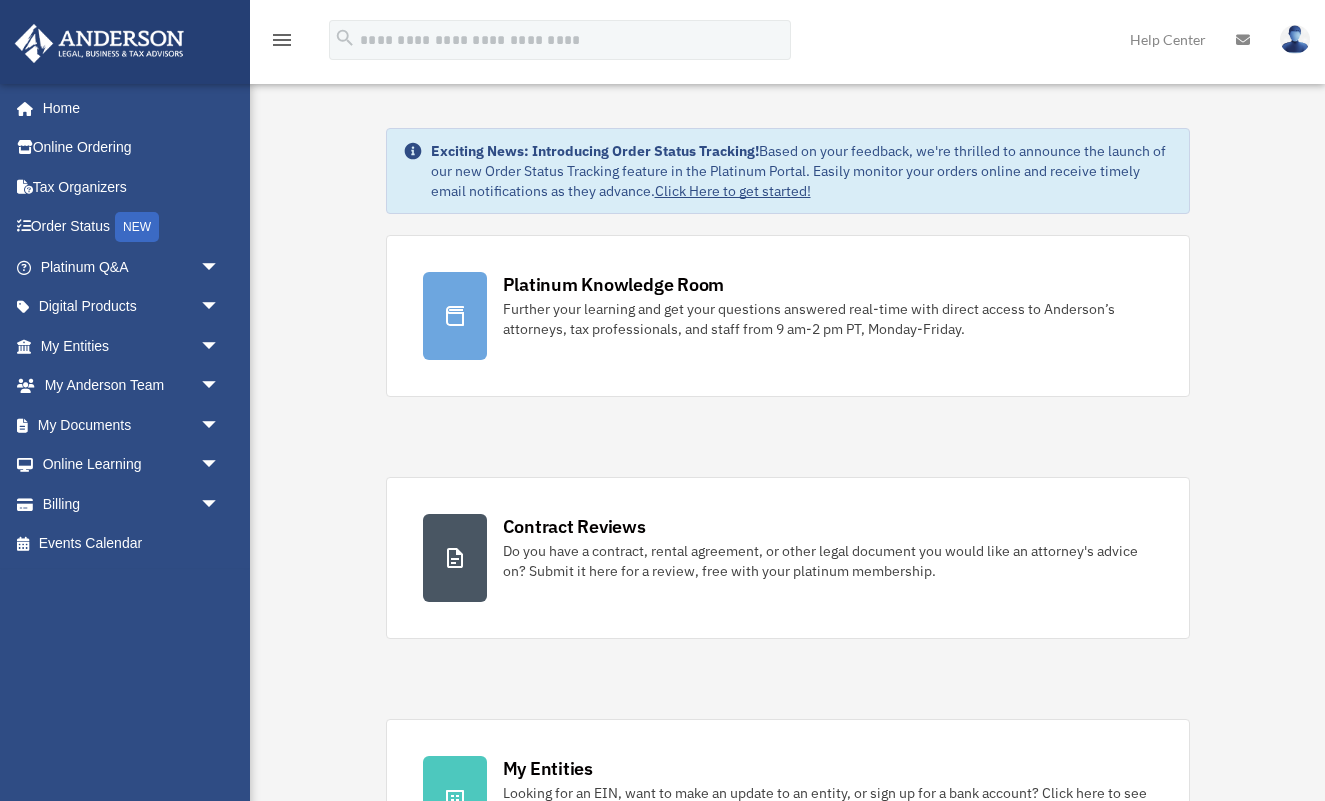 scroll, scrollTop: 0, scrollLeft: 0, axis: both 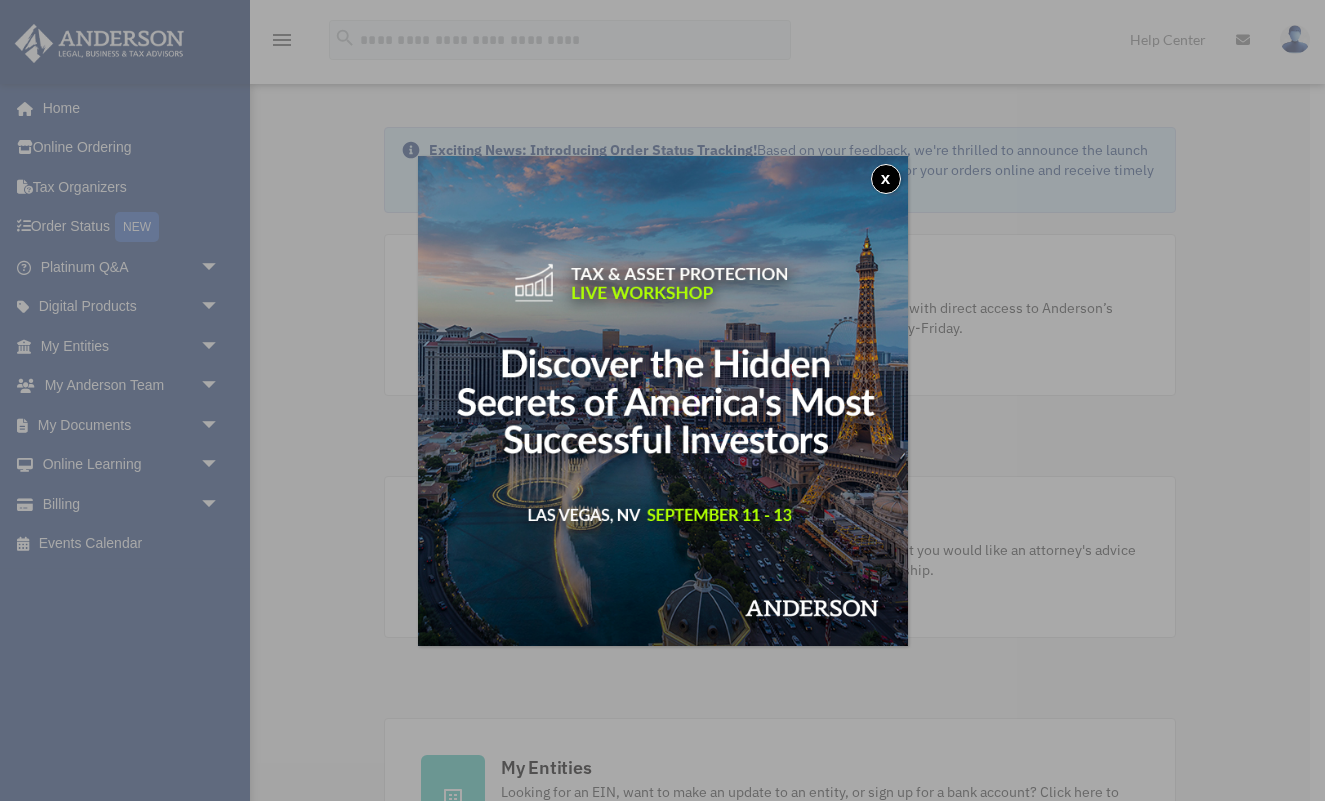 click on "x" at bounding box center [886, 179] 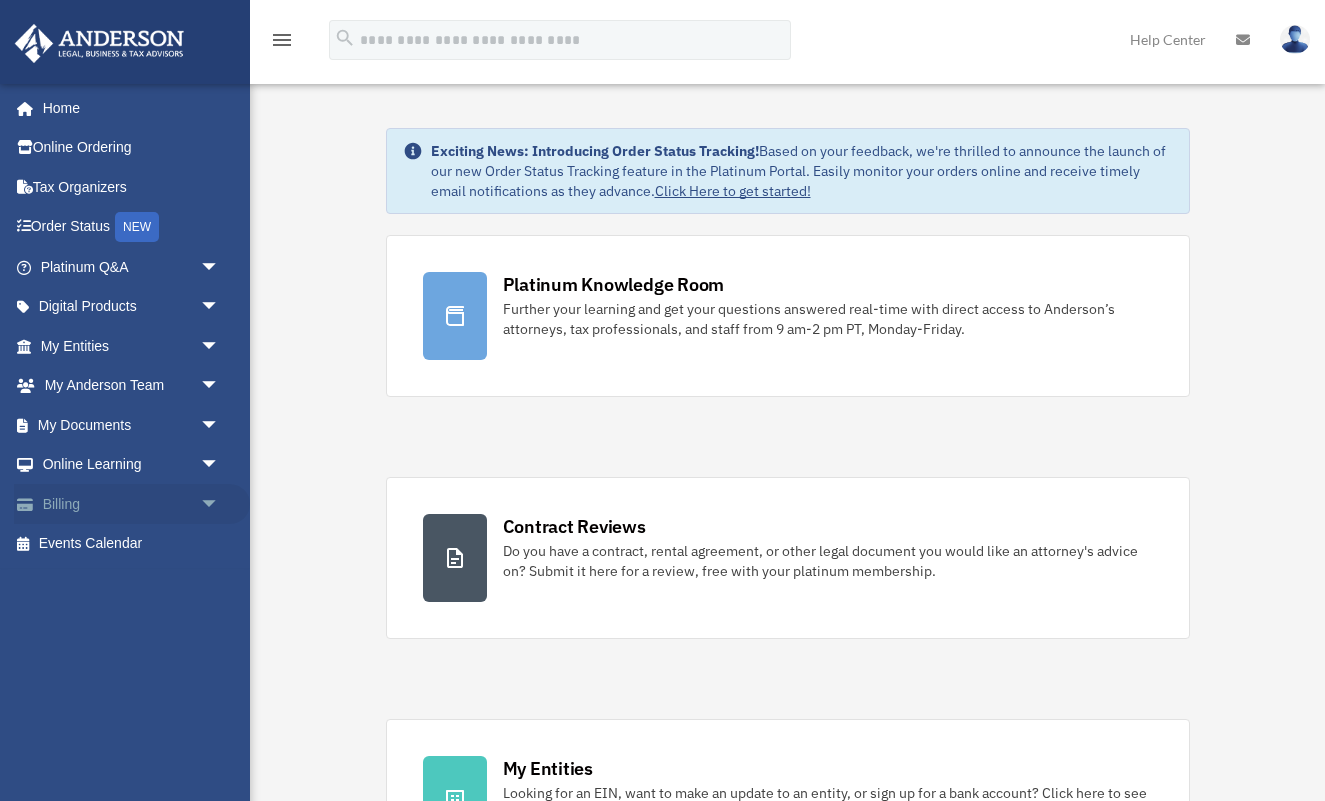 click on "arrow_drop_down" at bounding box center [220, 504] 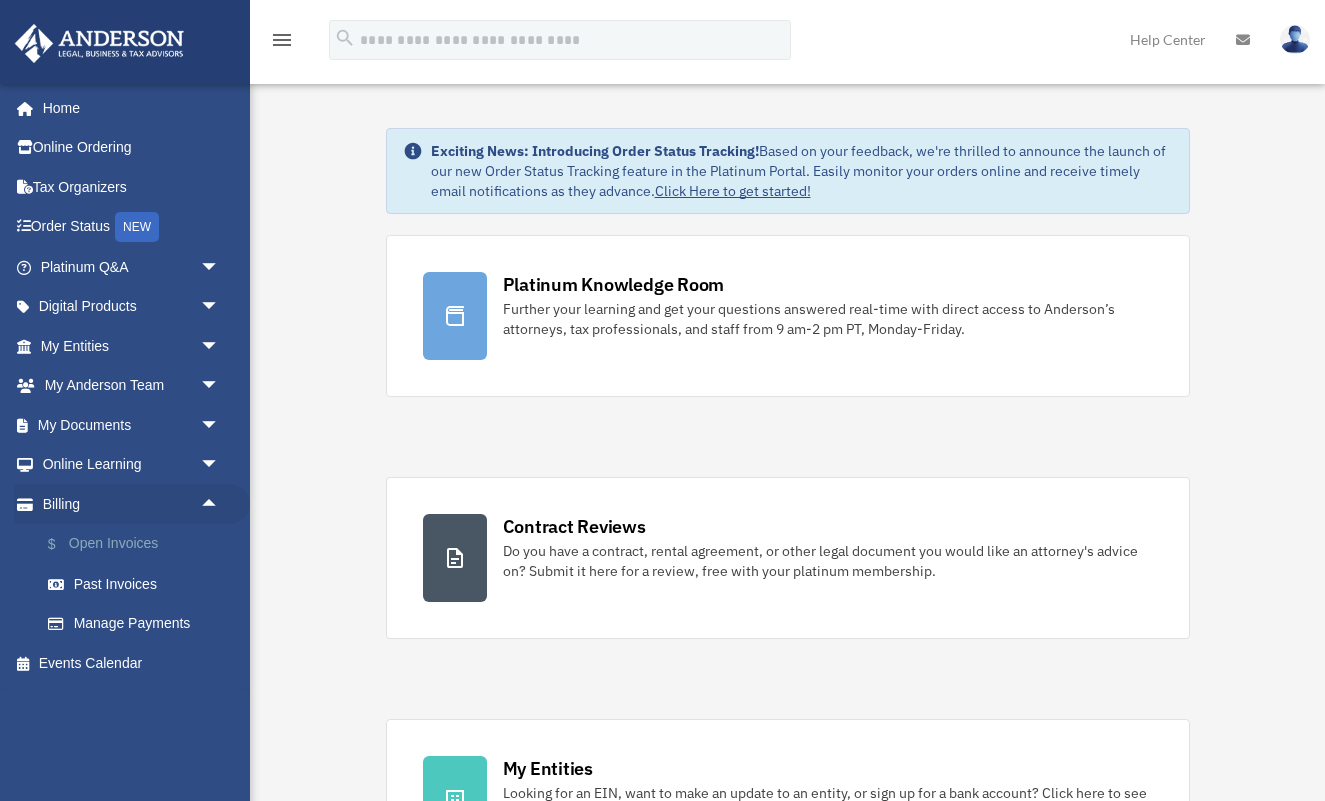 click on "$ Open Invoices" at bounding box center (139, 544) 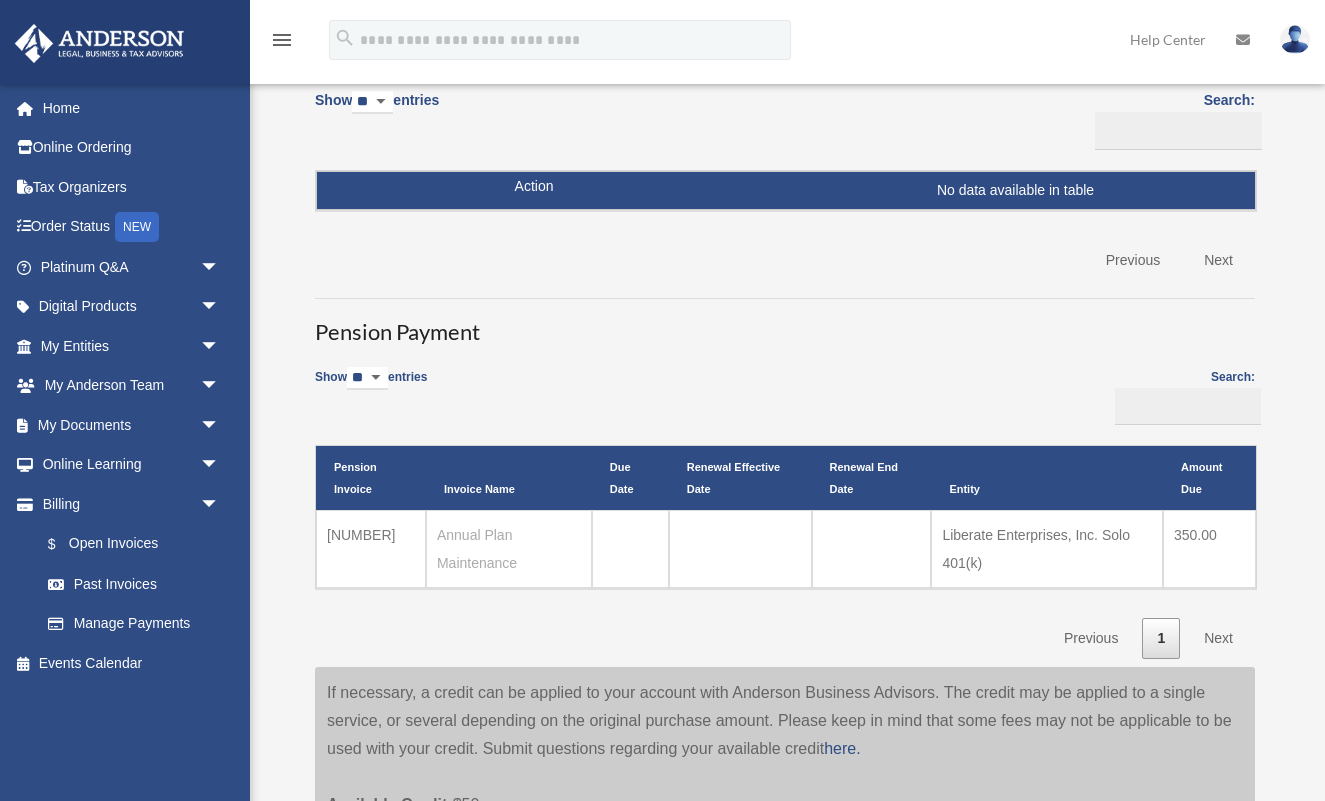 scroll, scrollTop: 178, scrollLeft: 0, axis: vertical 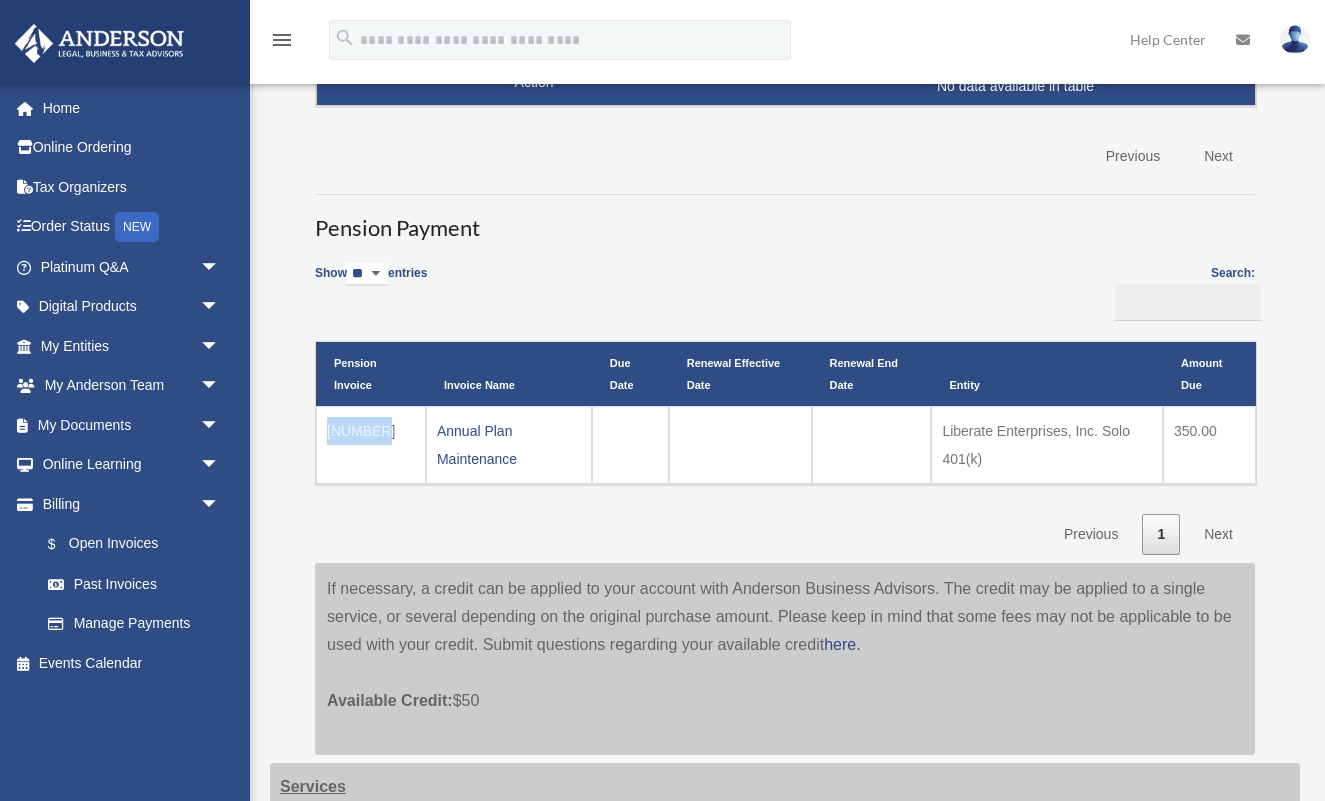 drag, startPoint x: 381, startPoint y: 426, endPoint x: 330, endPoint y: 431, distance: 51.24451 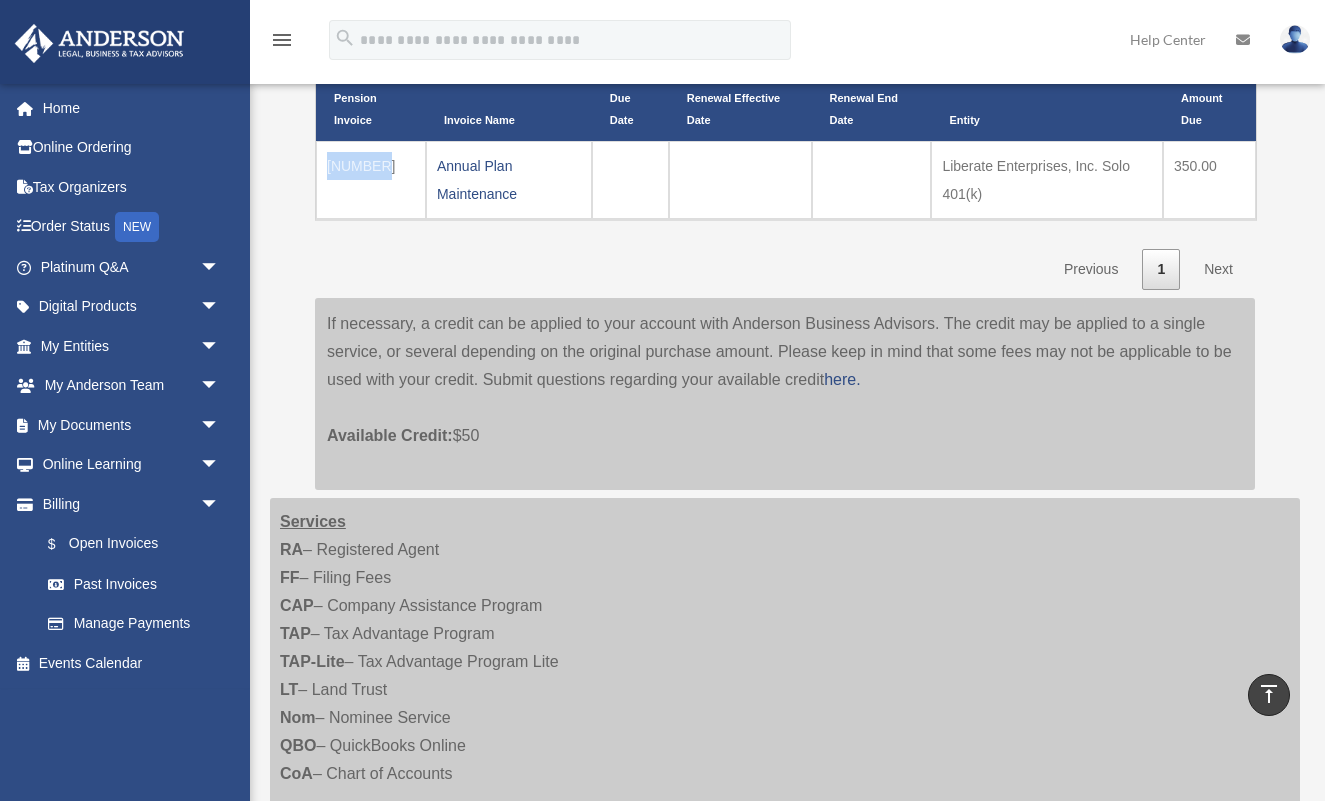 scroll, scrollTop: 547, scrollLeft: 0, axis: vertical 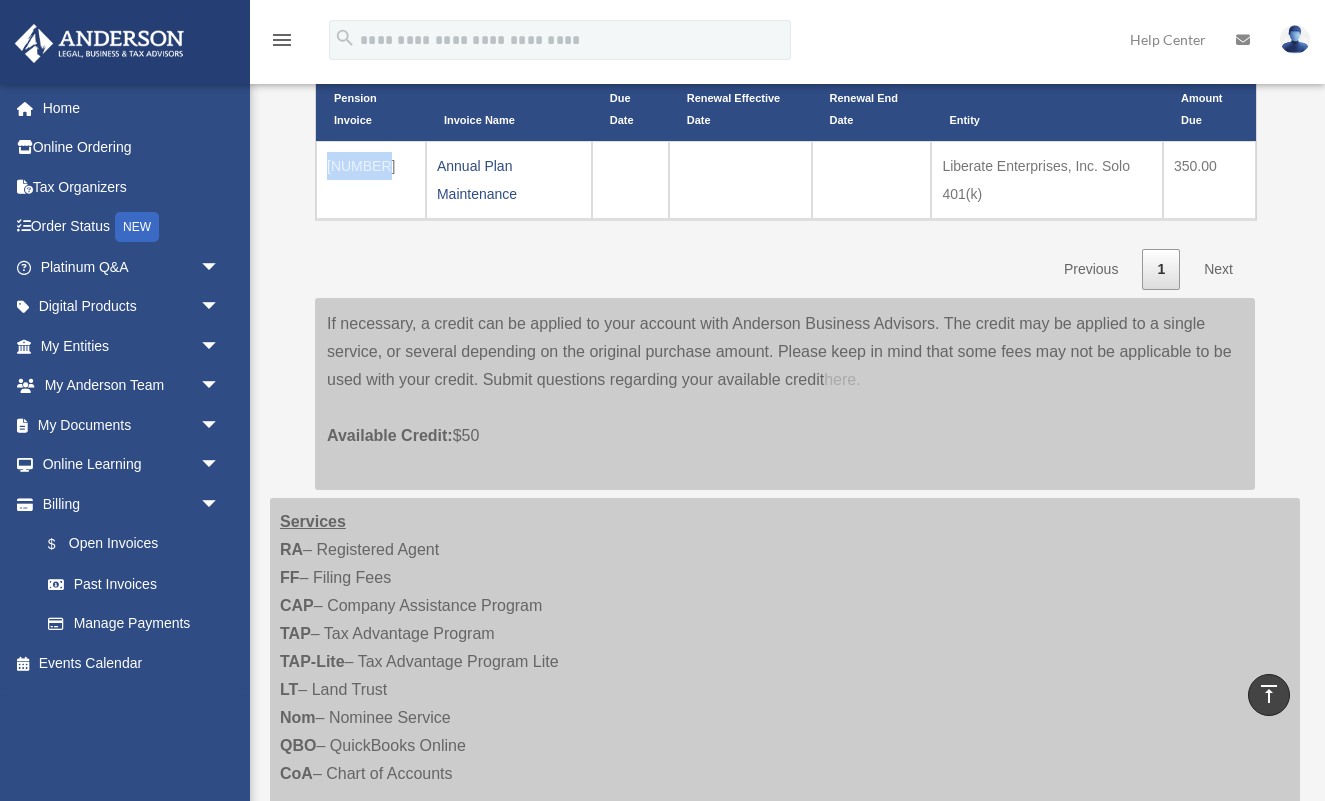click on "here." at bounding box center (842, 379) 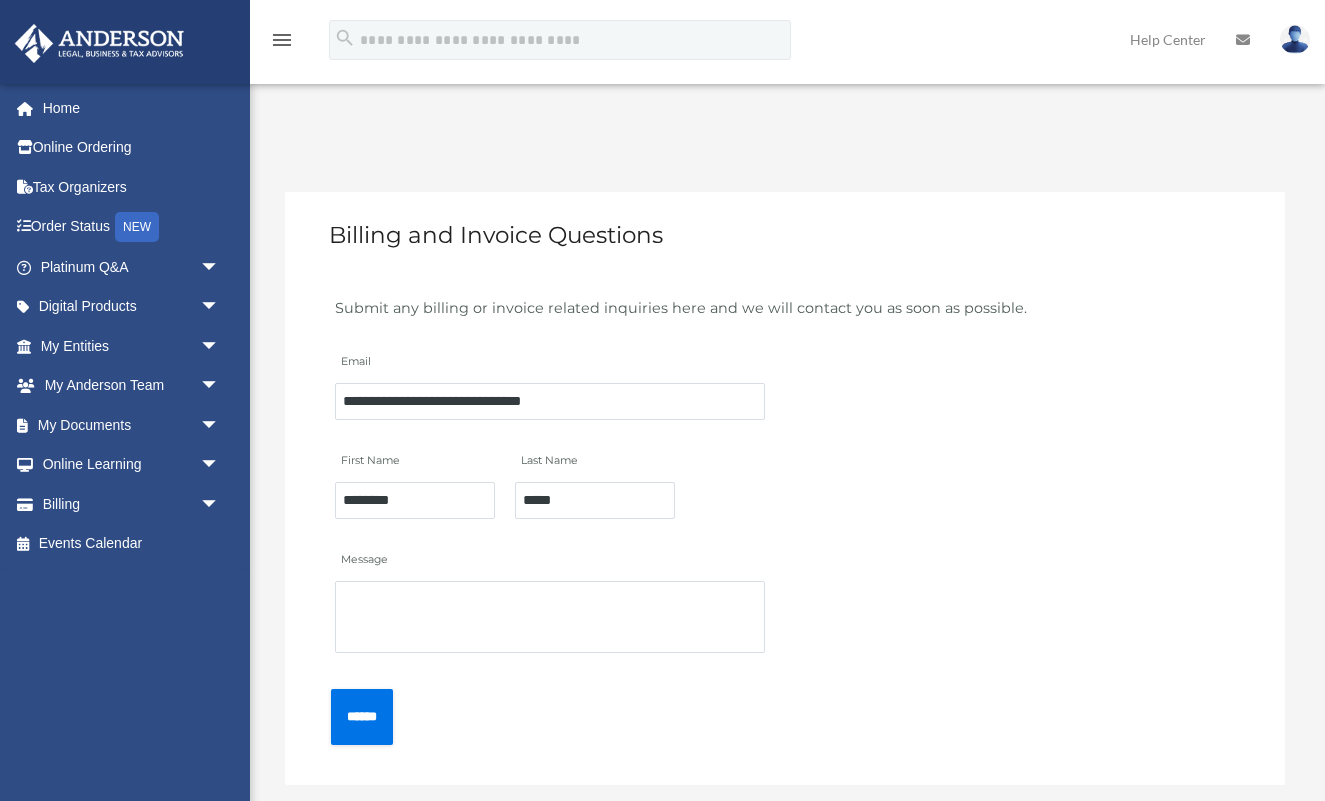 scroll, scrollTop: 0, scrollLeft: 0, axis: both 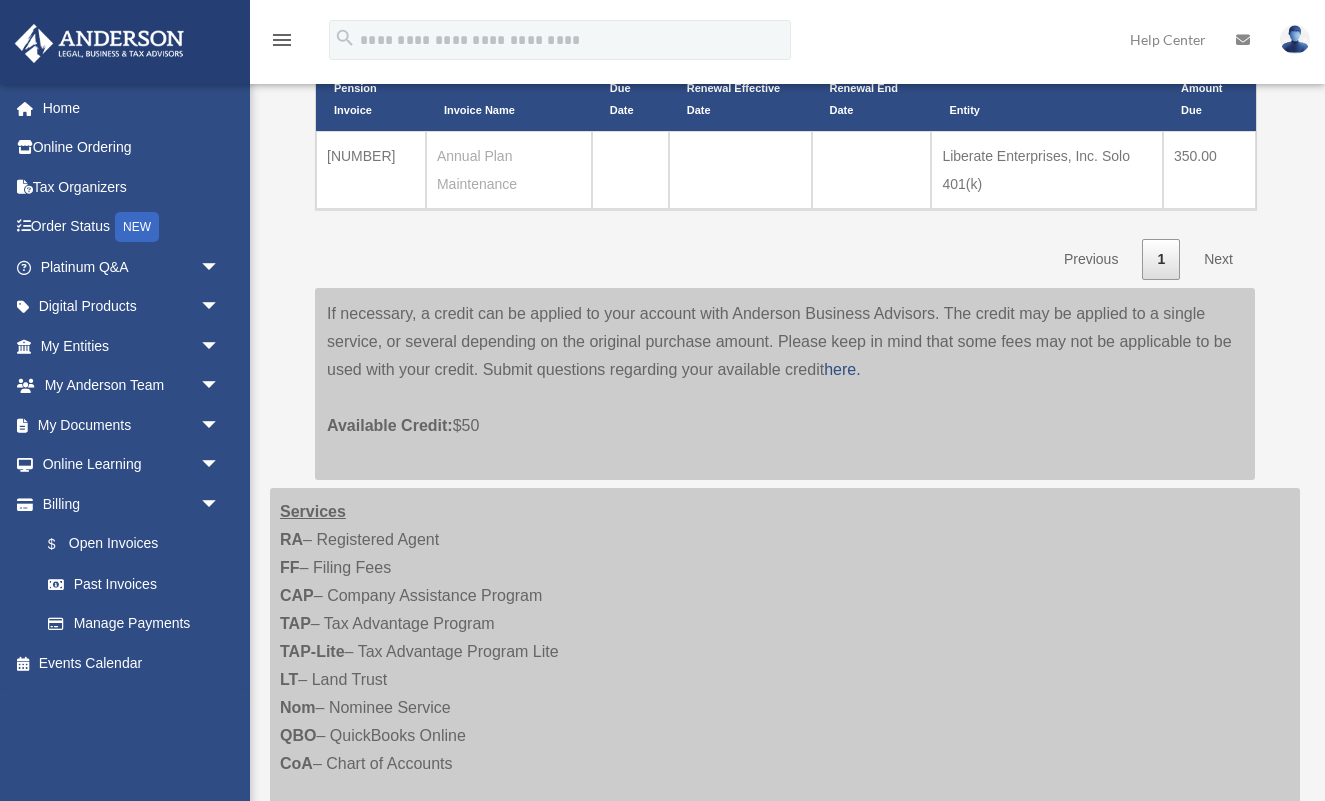 click on "Annual Plan Maintenance" at bounding box center [477, 170] 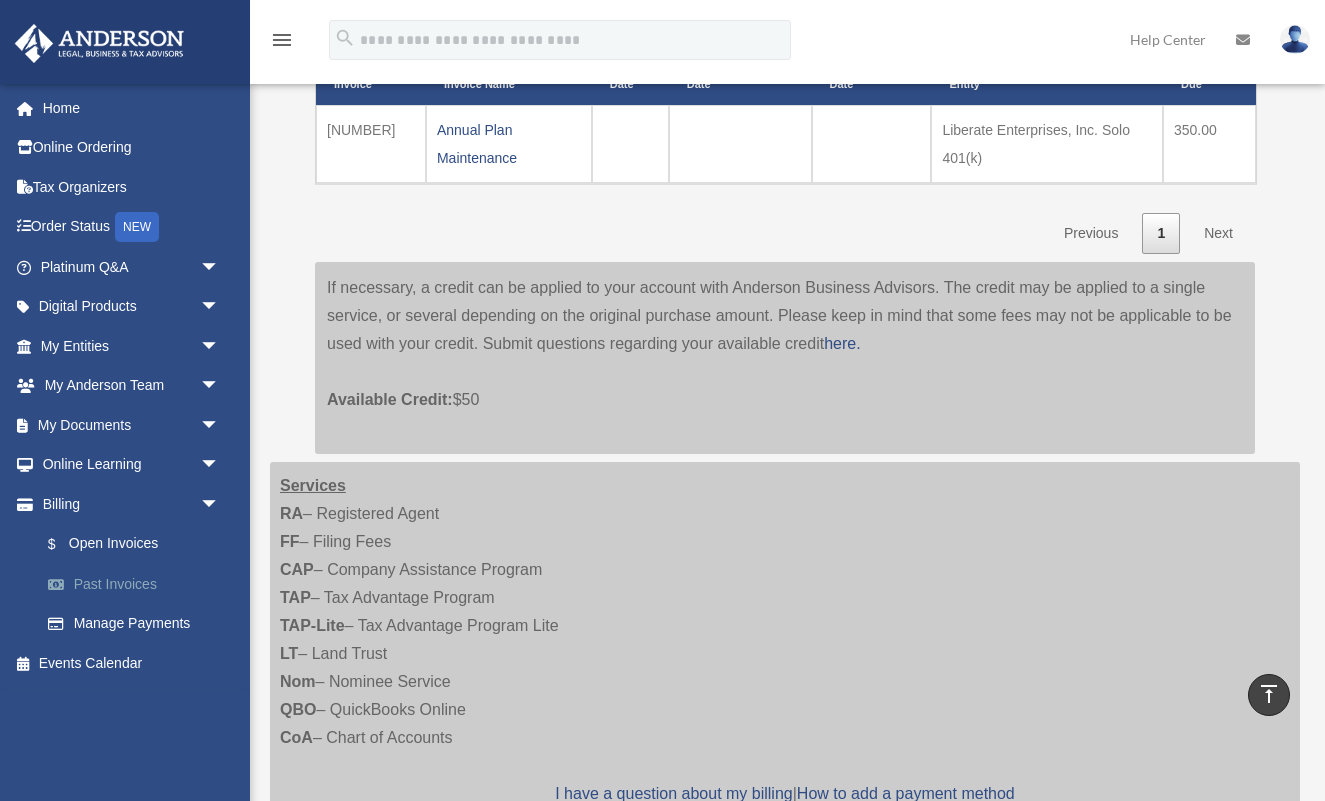 scroll, scrollTop: 587, scrollLeft: 0, axis: vertical 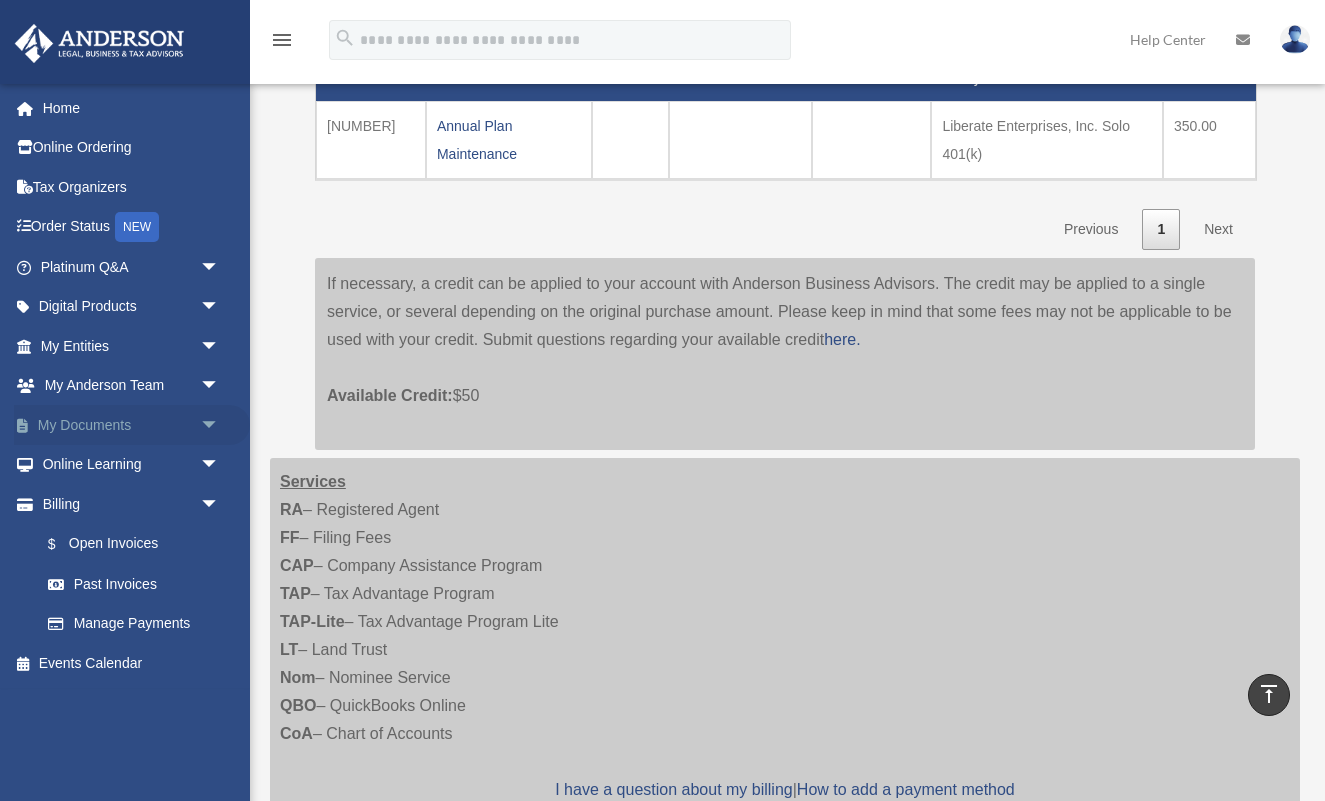click on "arrow_drop_down" at bounding box center [220, 425] 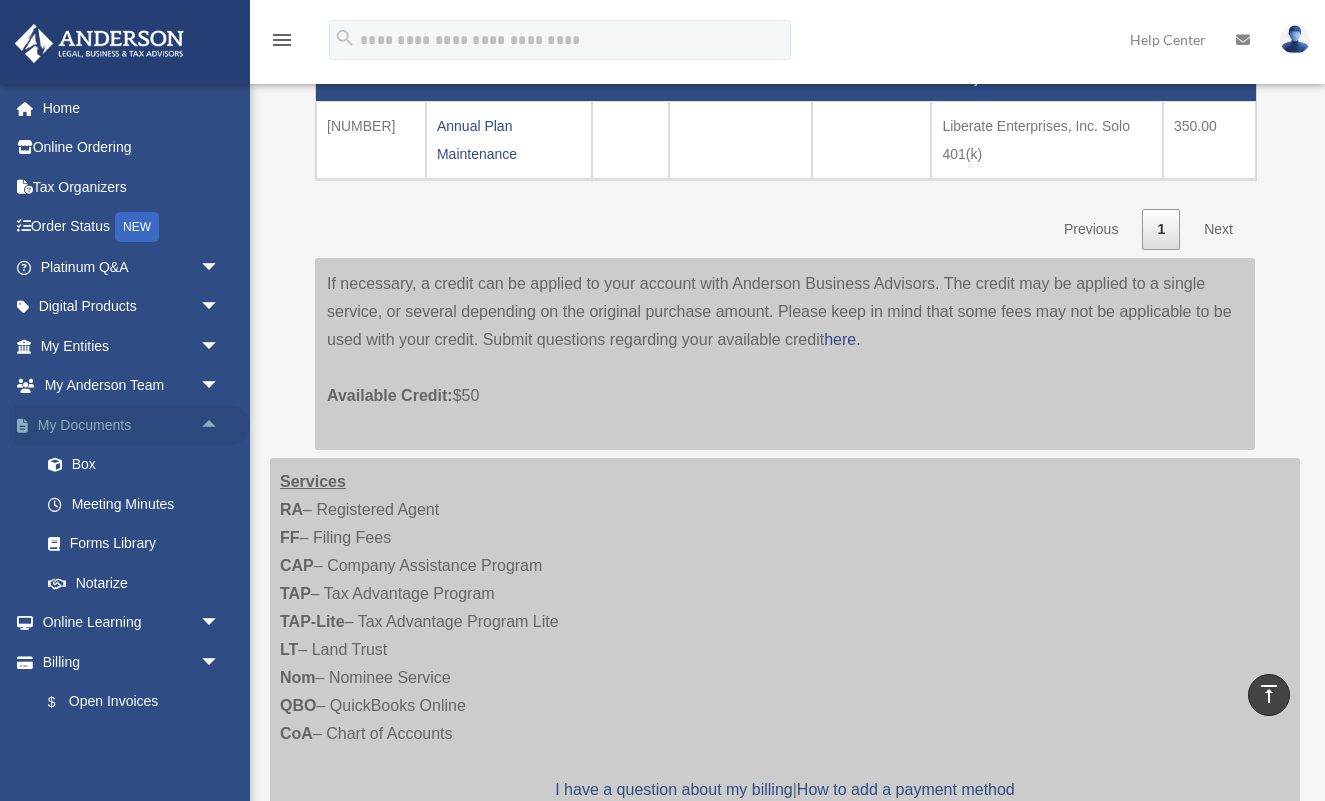 click on "arrow_drop_up" at bounding box center (220, 425) 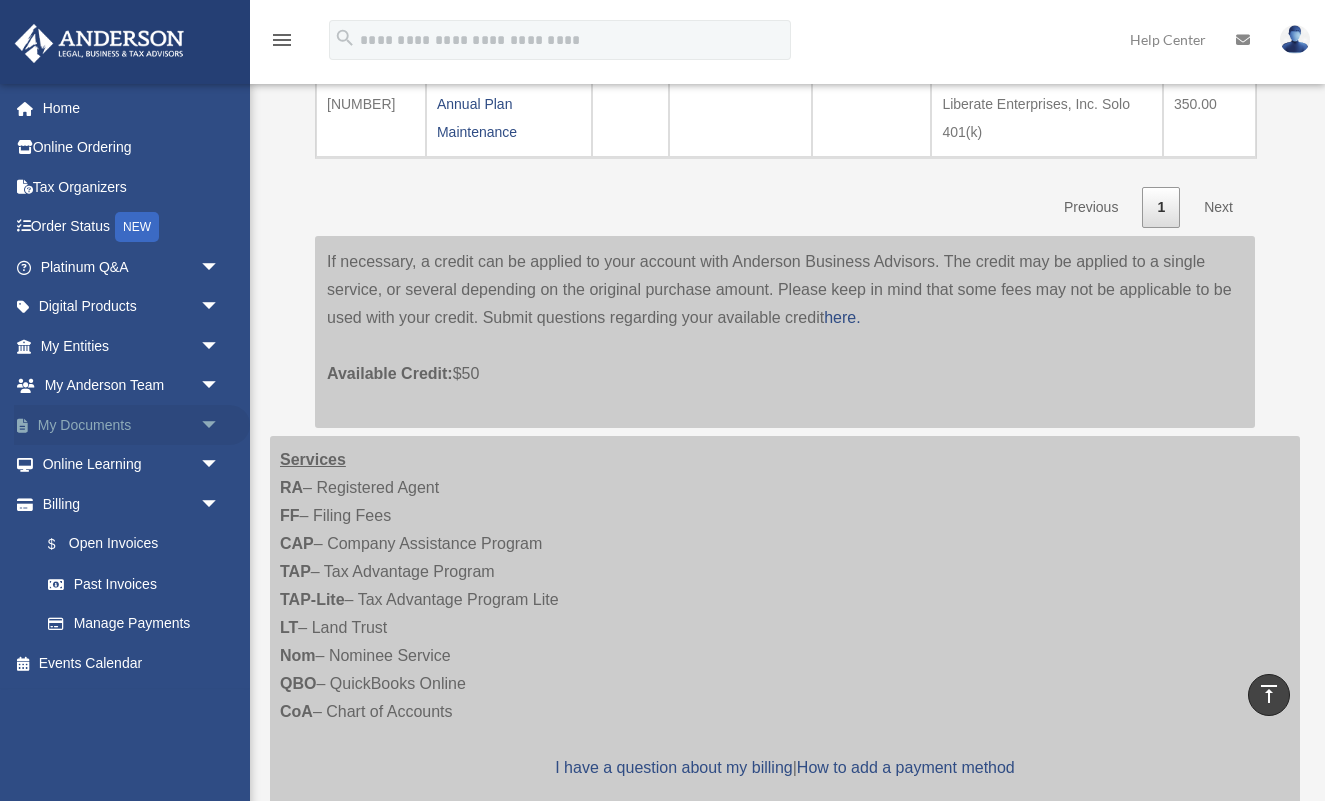 scroll, scrollTop: 614, scrollLeft: 0, axis: vertical 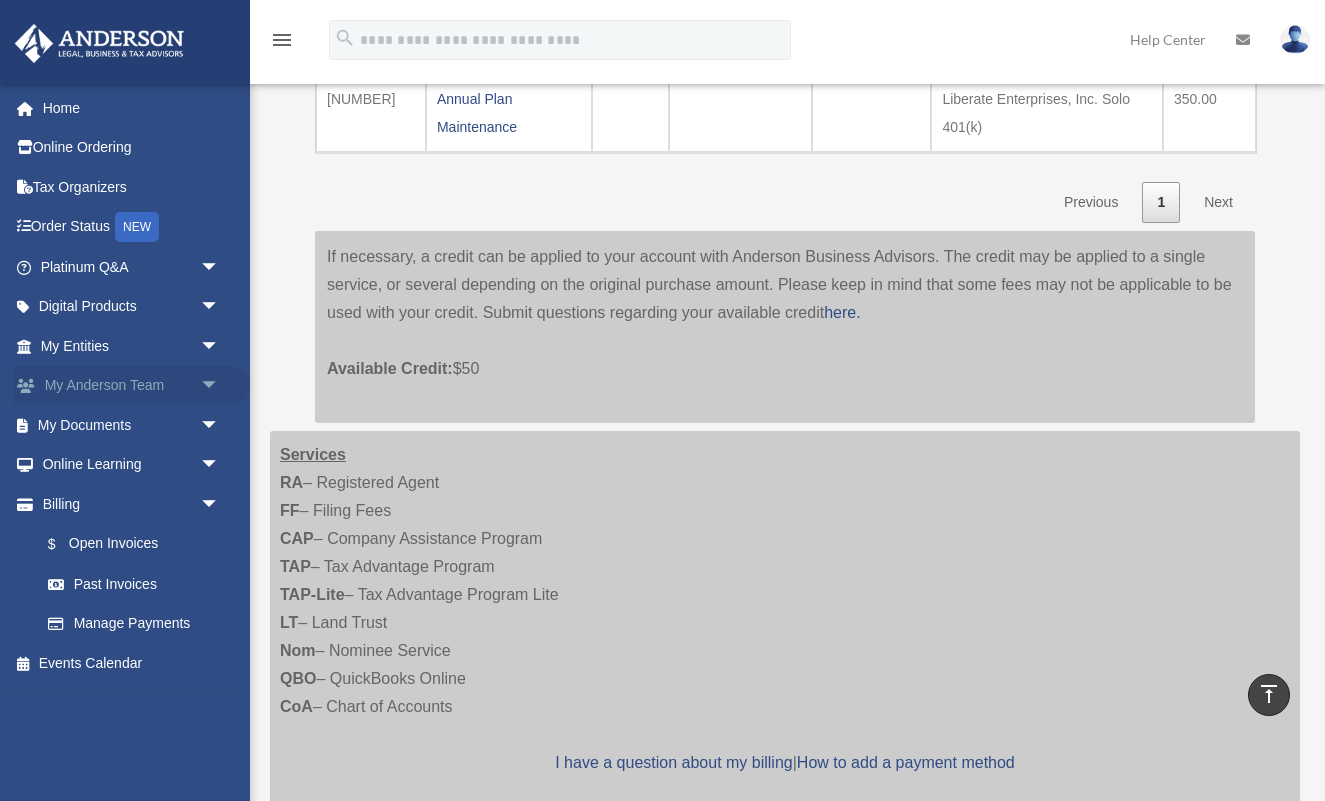 click on "arrow_drop_down" at bounding box center [220, 386] 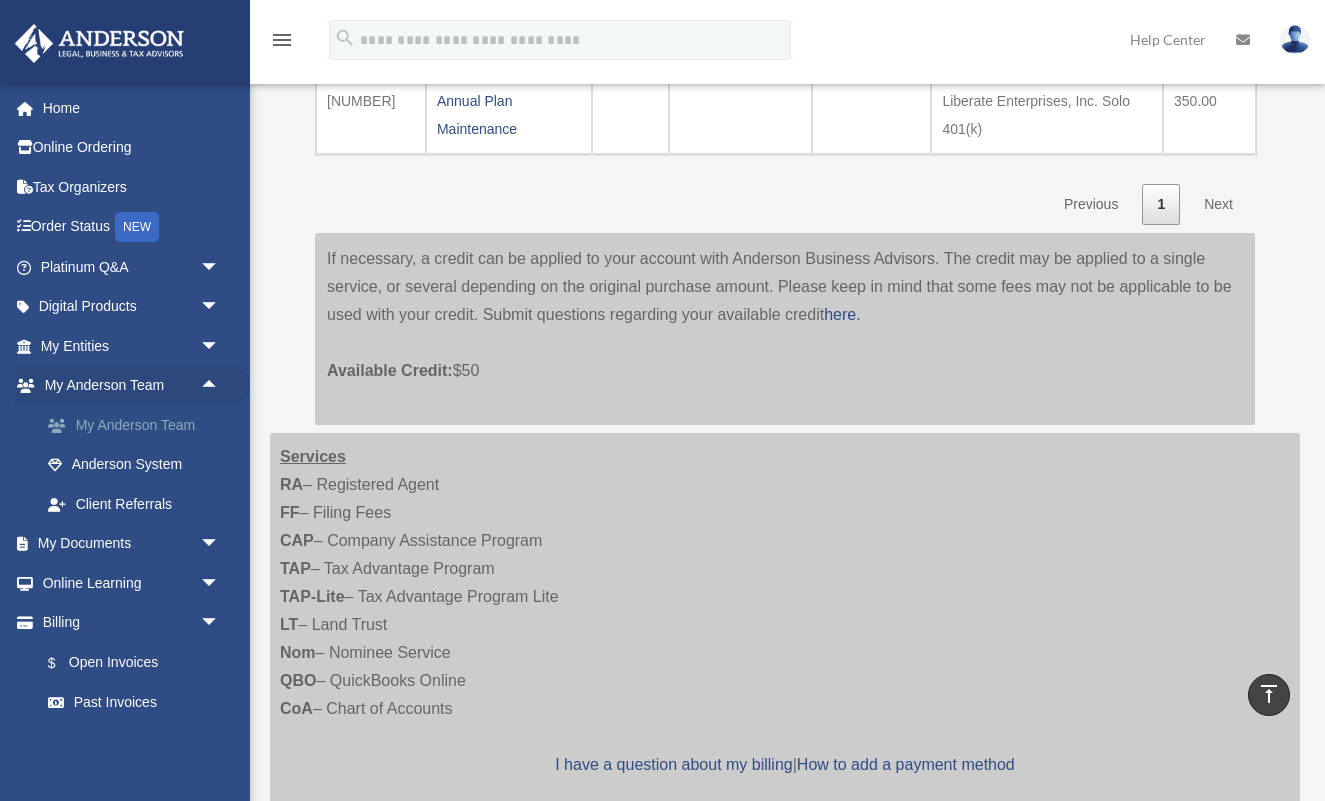 scroll, scrollTop: 7, scrollLeft: 0, axis: vertical 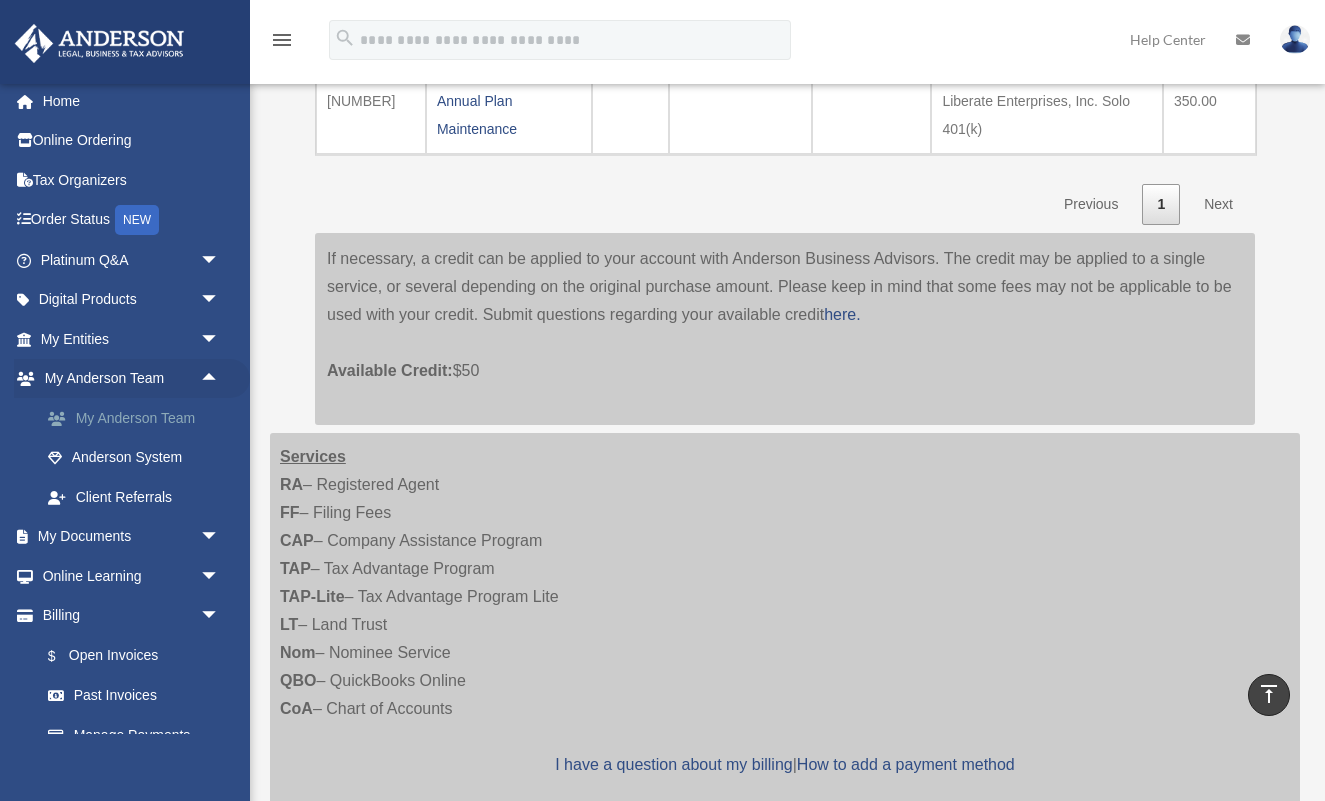 click on "My Anderson Team" at bounding box center [139, 418] 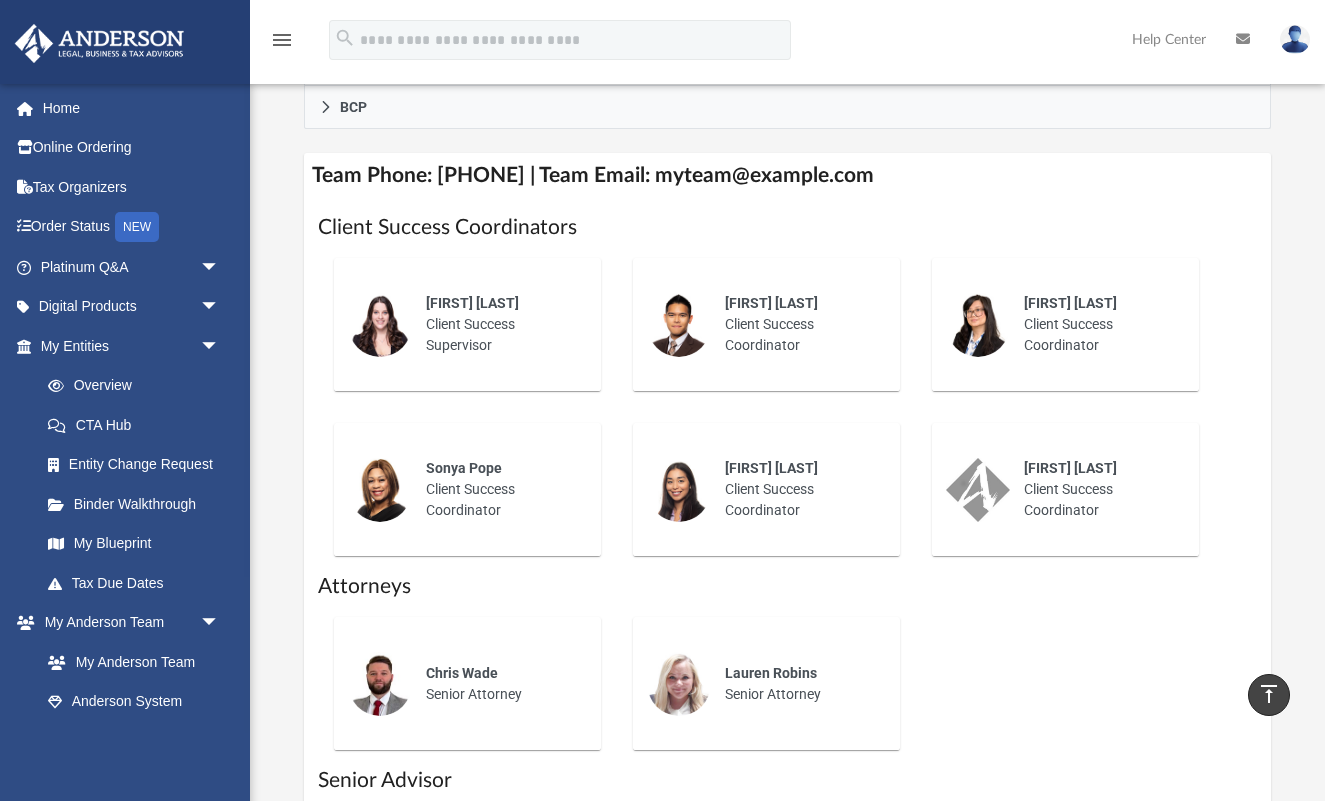 scroll, scrollTop: 736, scrollLeft: 0, axis: vertical 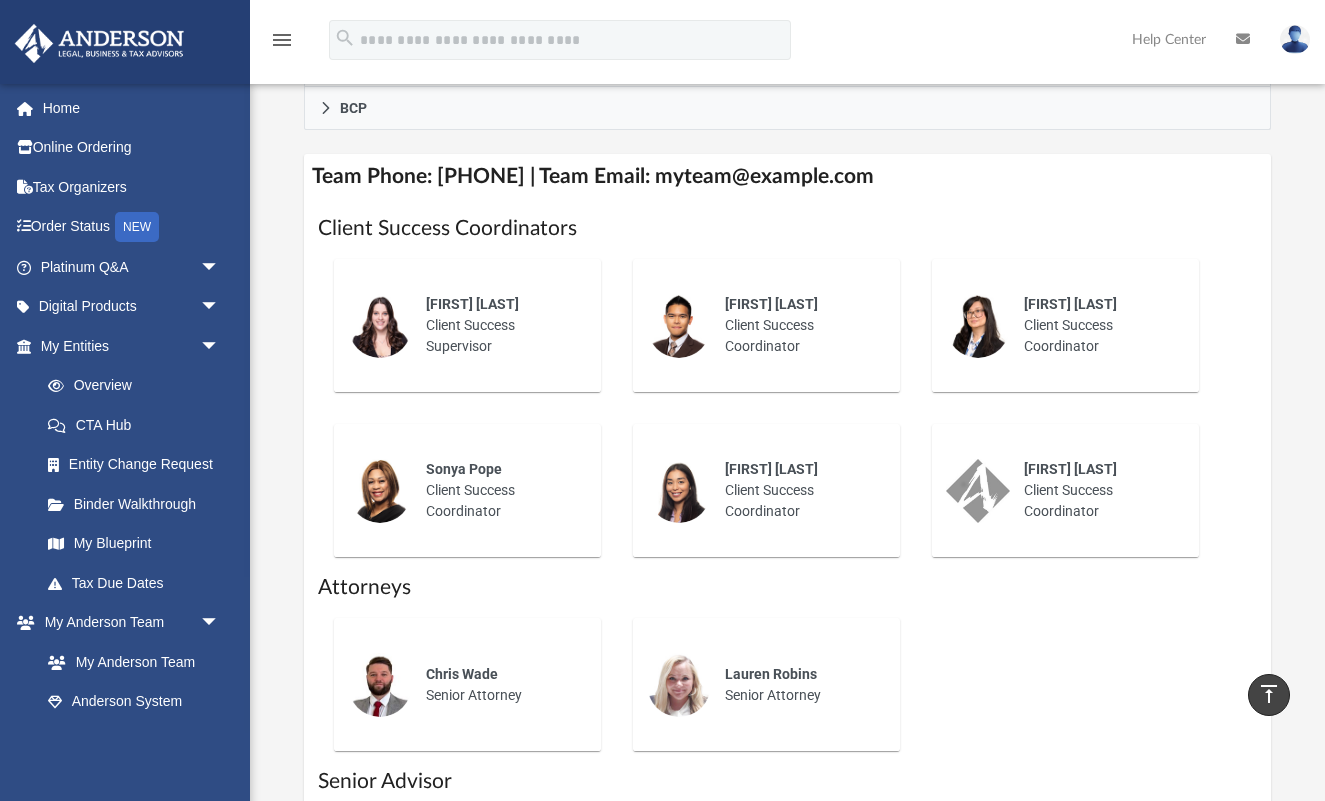 drag, startPoint x: 716, startPoint y: 176, endPoint x: 1025, endPoint y: 160, distance: 309.41397 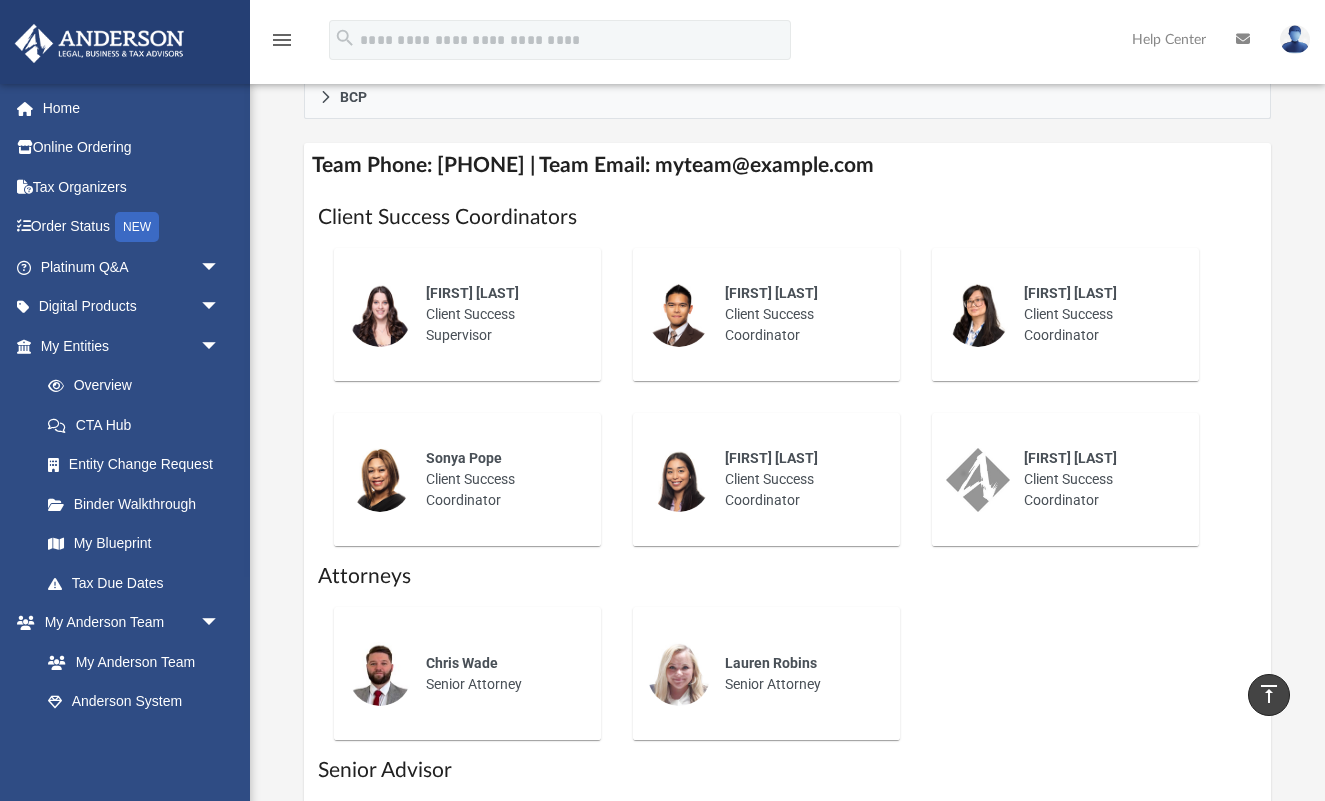 scroll, scrollTop: 752, scrollLeft: 0, axis: vertical 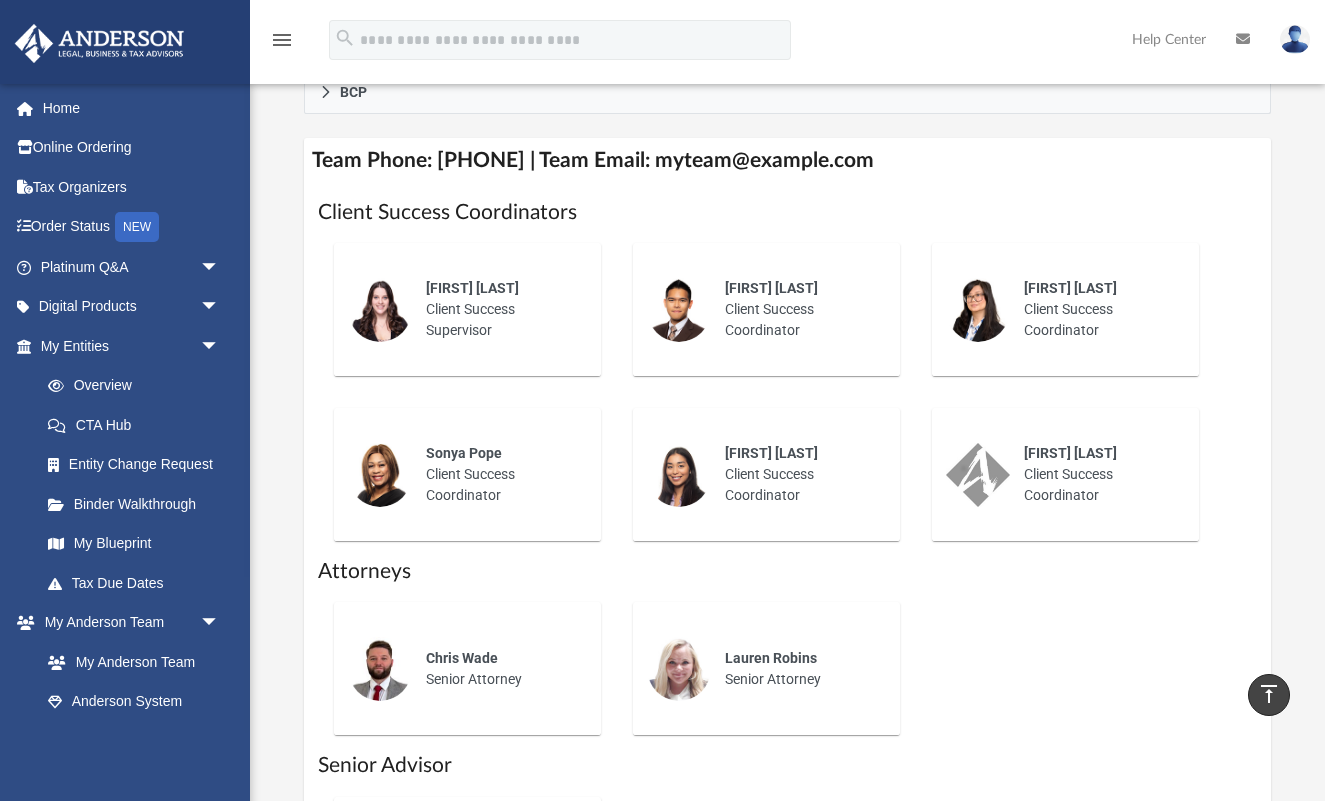 copy on "myteam@andersonadvisors.com" 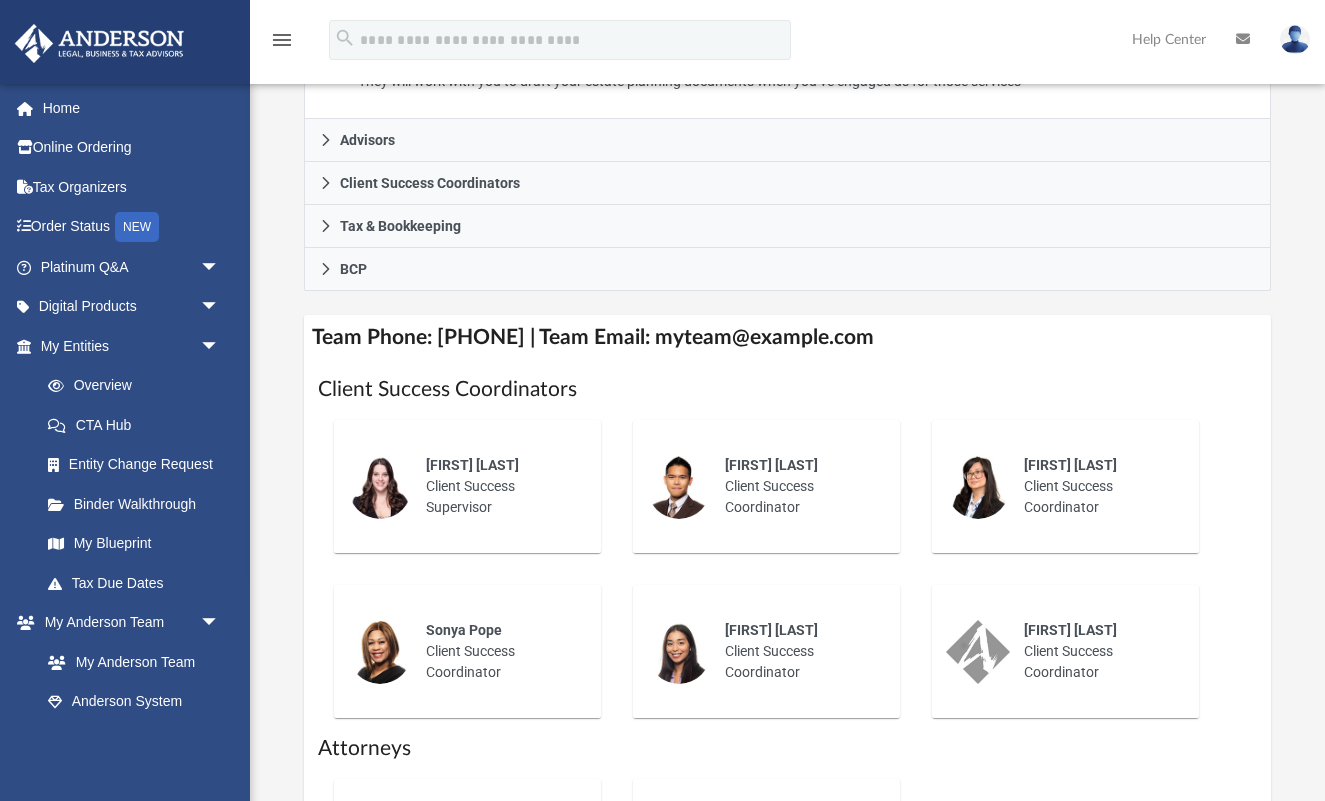 scroll, scrollTop: 609, scrollLeft: 0, axis: vertical 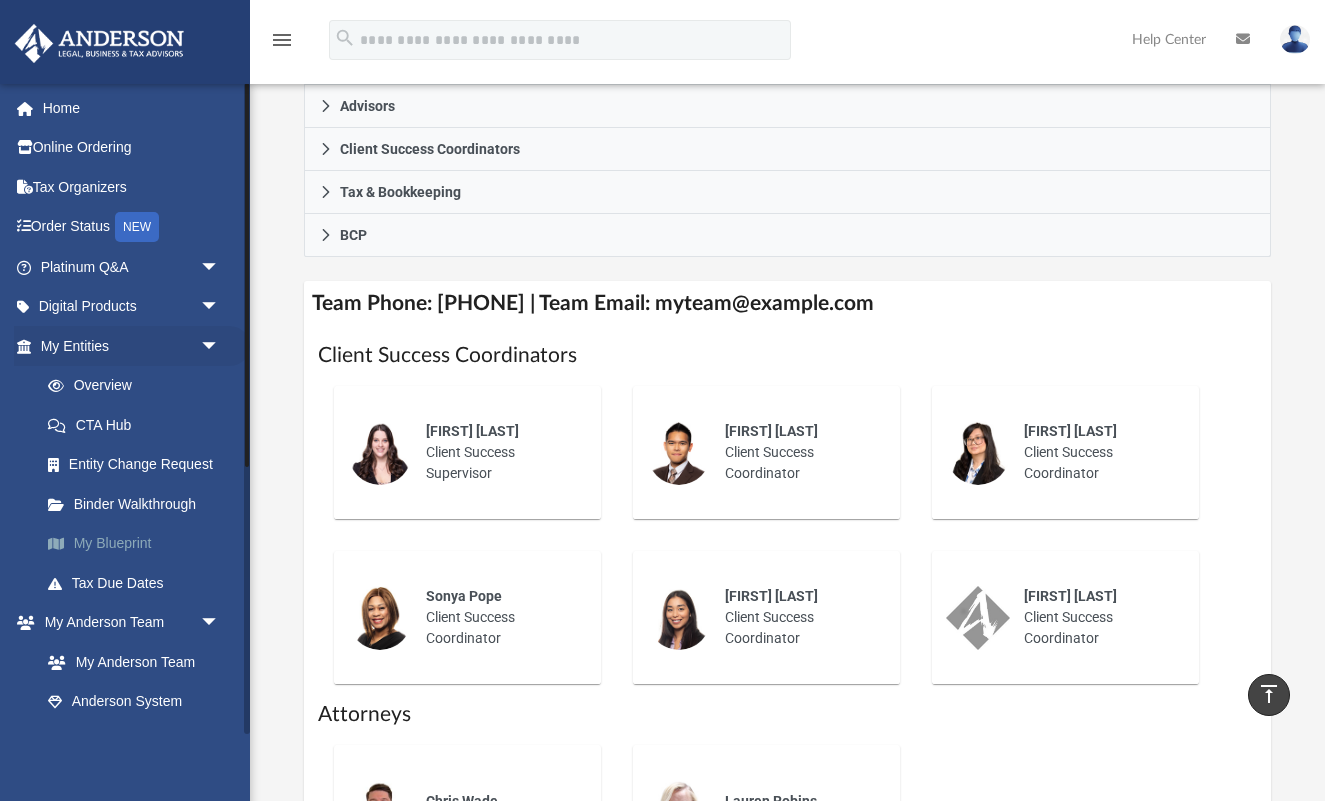 click on "My Blueprint" at bounding box center (139, 544) 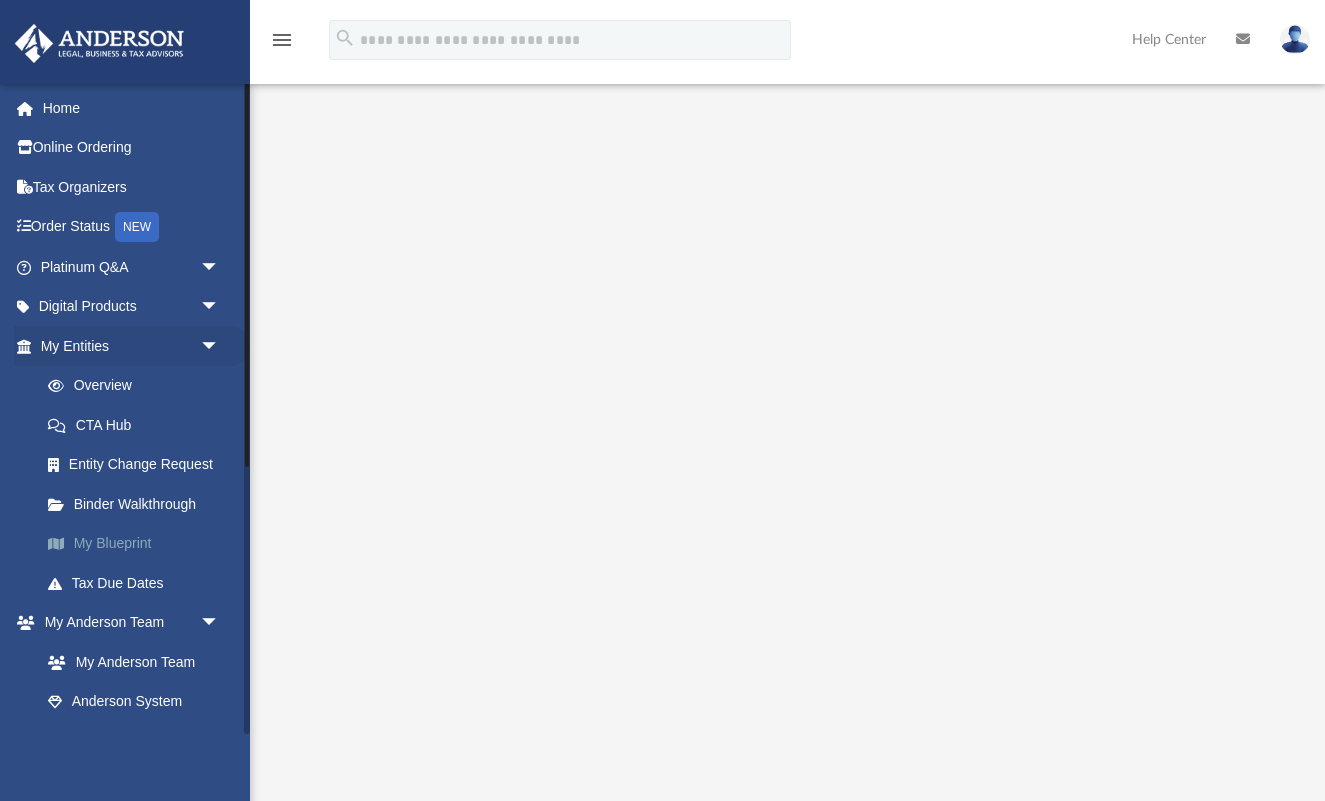 scroll, scrollTop: 54, scrollLeft: 0, axis: vertical 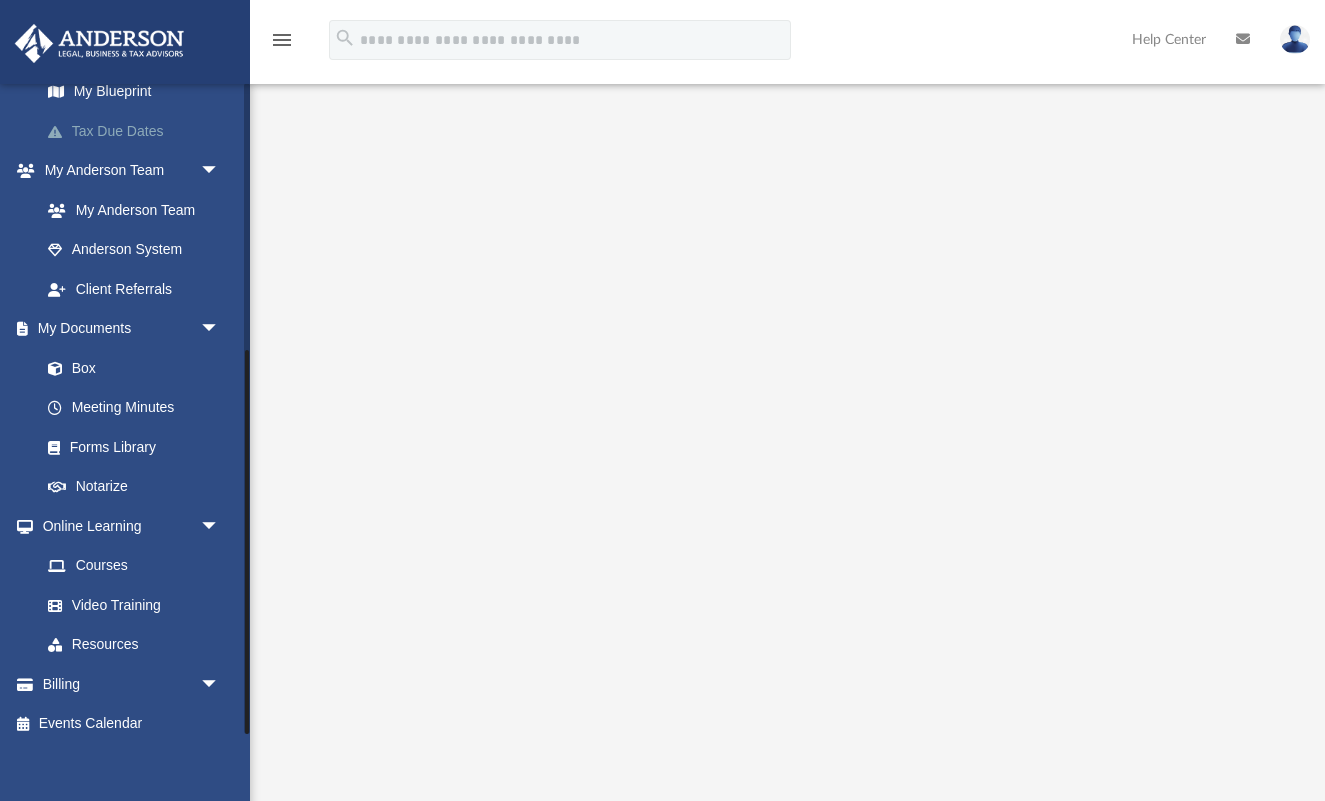 click on "Tax Due Dates" at bounding box center [139, 131] 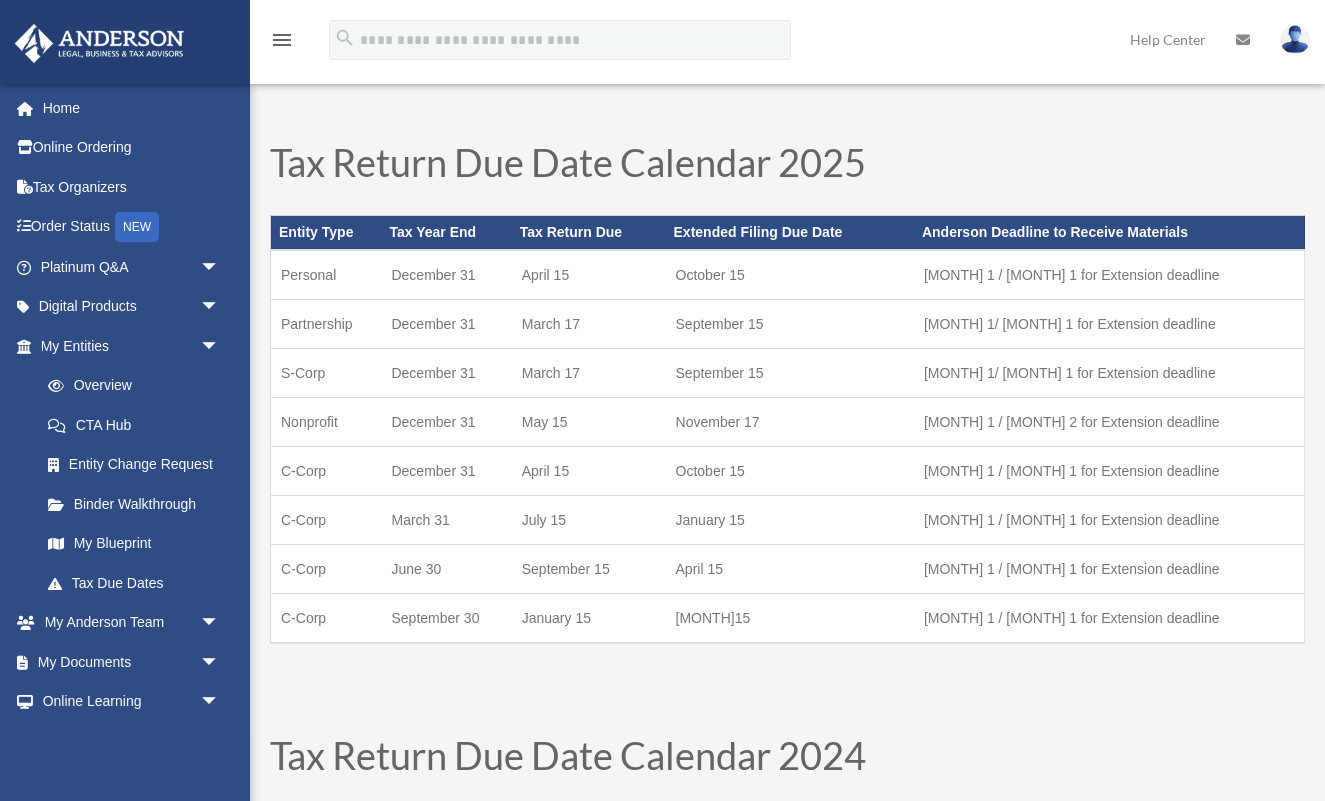 scroll, scrollTop: 0, scrollLeft: 0, axis: both 